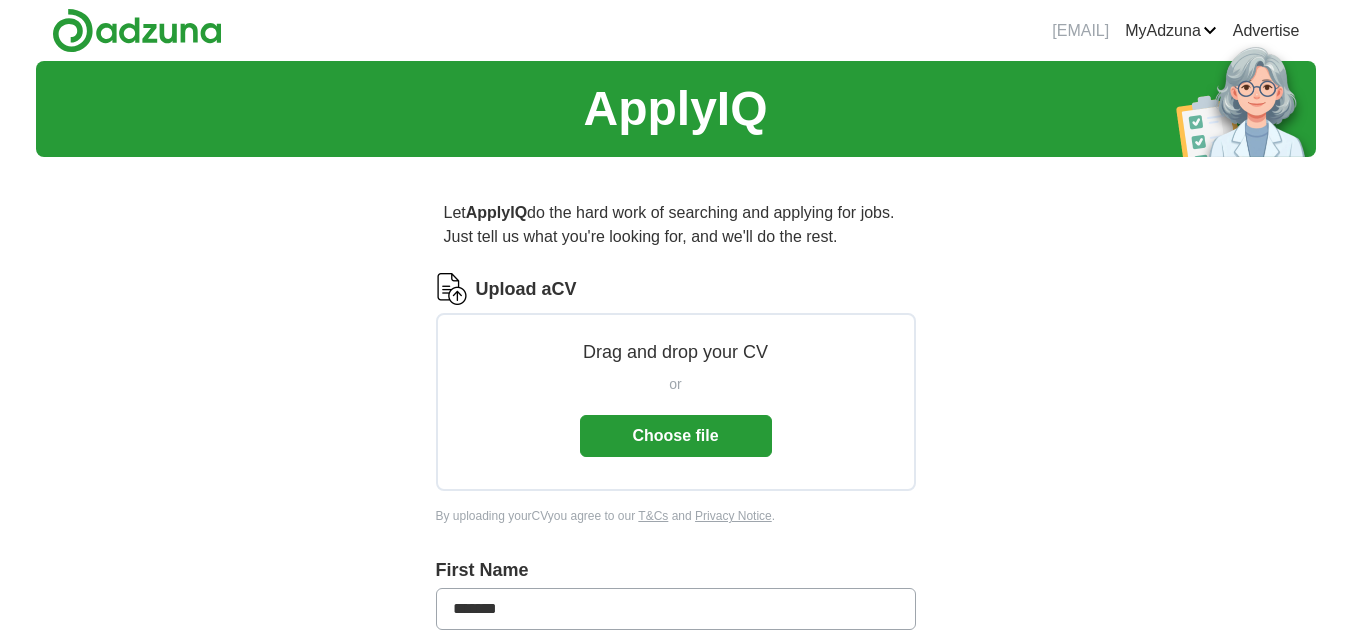 scroll, scrollTop: 0, scrollLeft: 0, axis: both 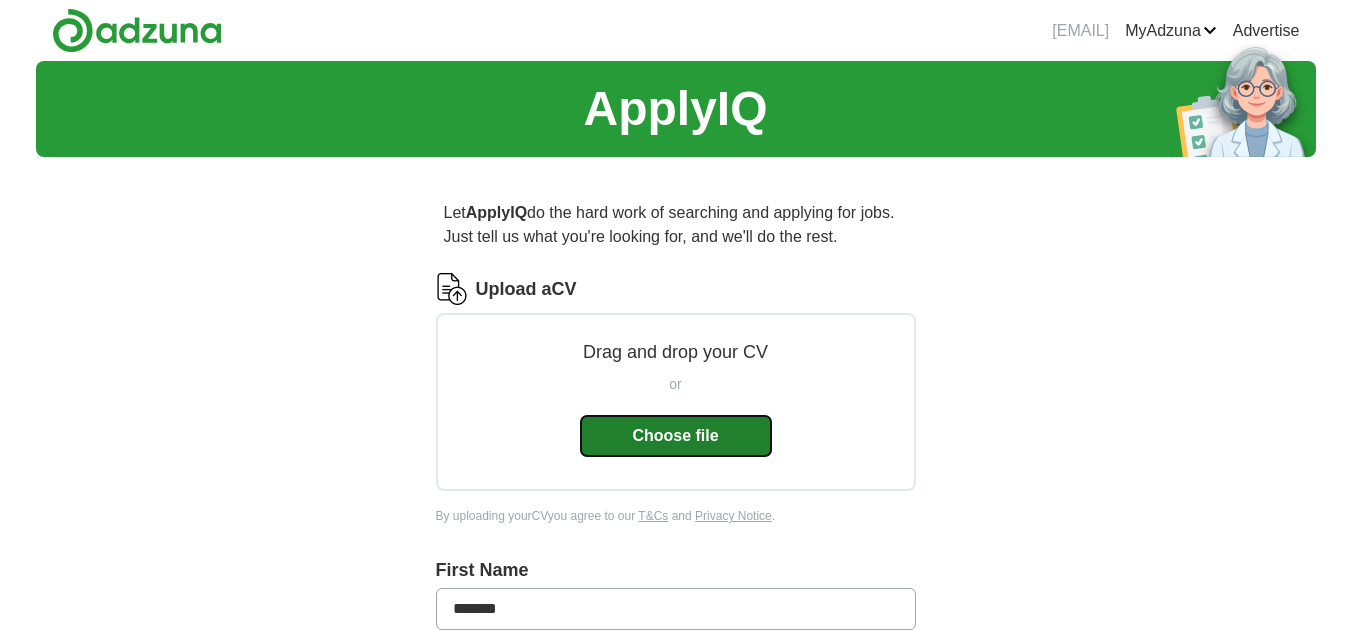 click on "Choose file" at bounding box center [676, 436] 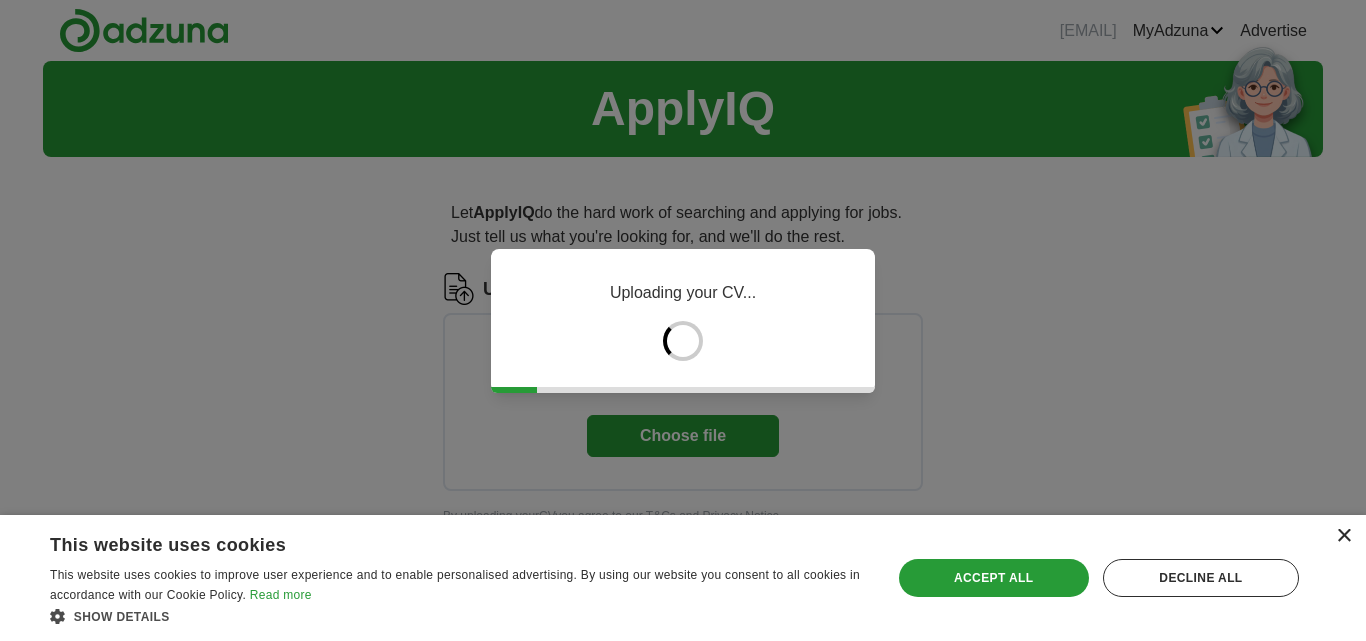 click on "×" at bounding box center (1343, 536) 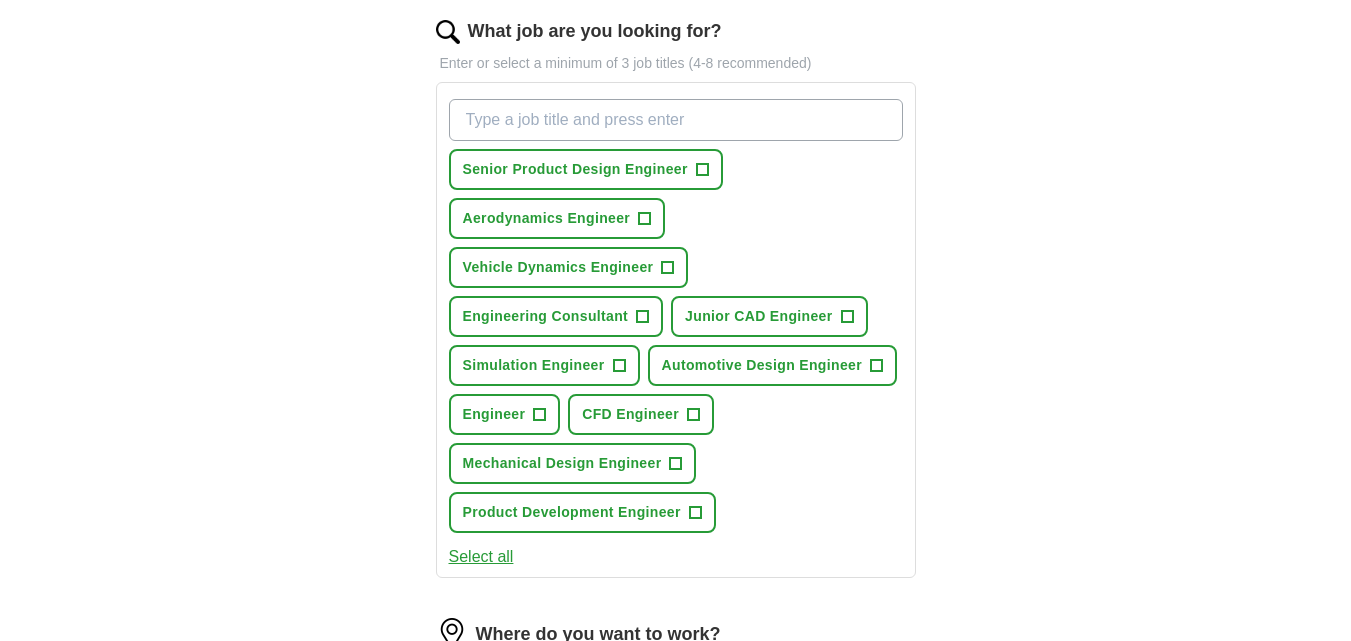 scroll, scrollTop: 667, scrollLeft: 0, axis: vertical 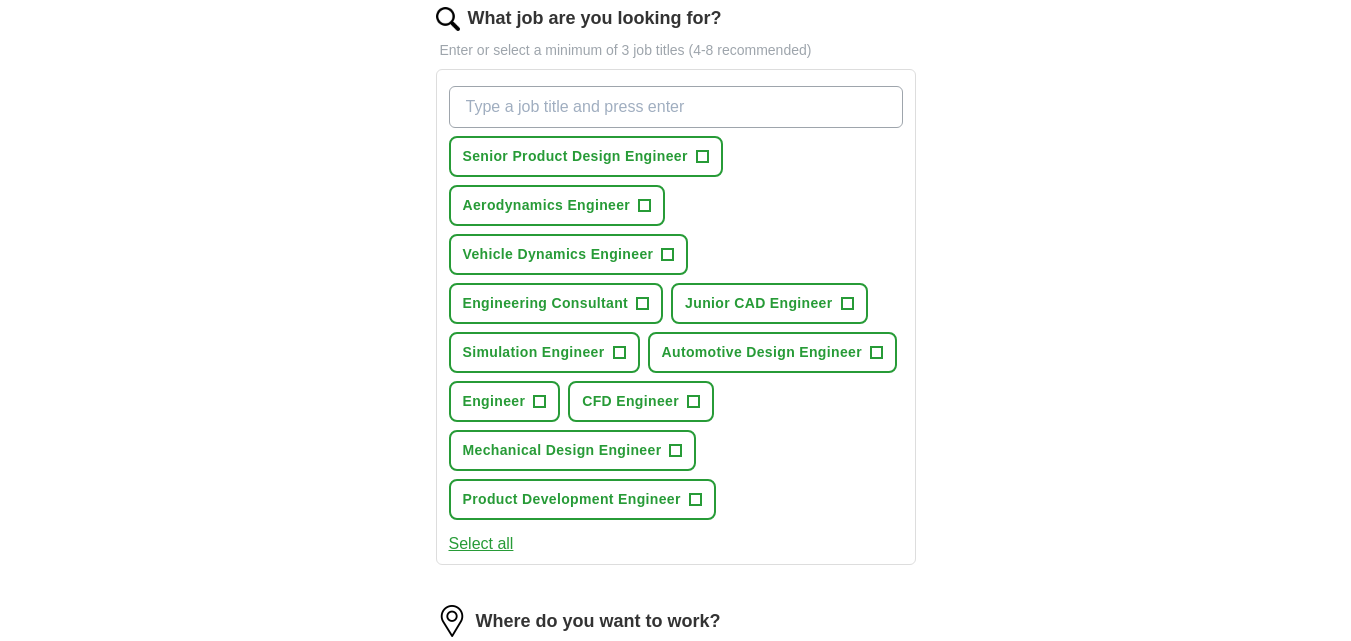 click on "Select all" at bounding box center [481, 544] 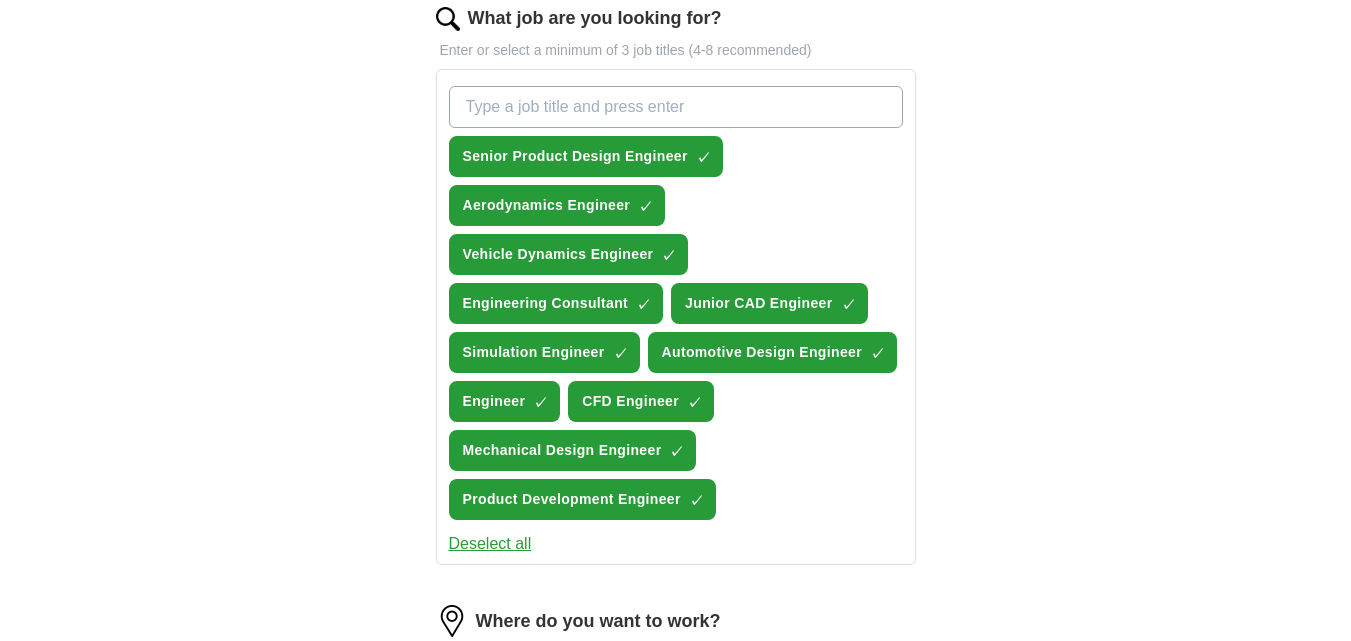 click on "Deselect all" at bounding box center (490, 544) 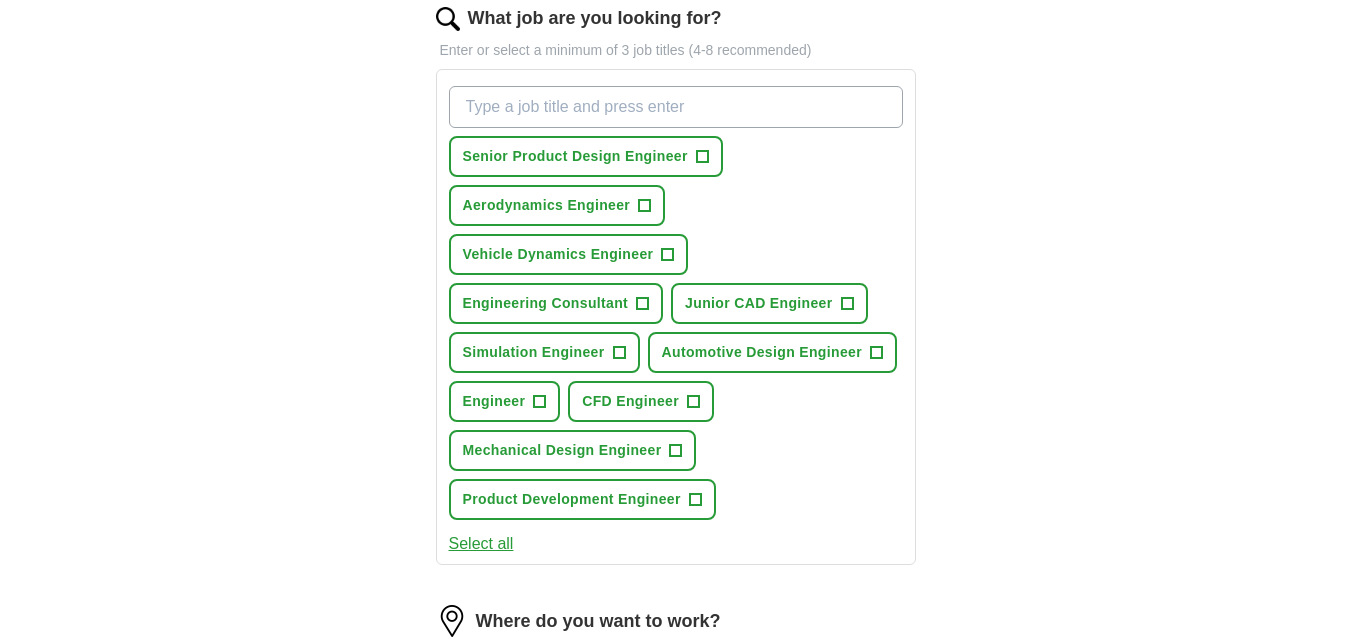 click on "What job are you looking for?" at bounding box center (676, 107) 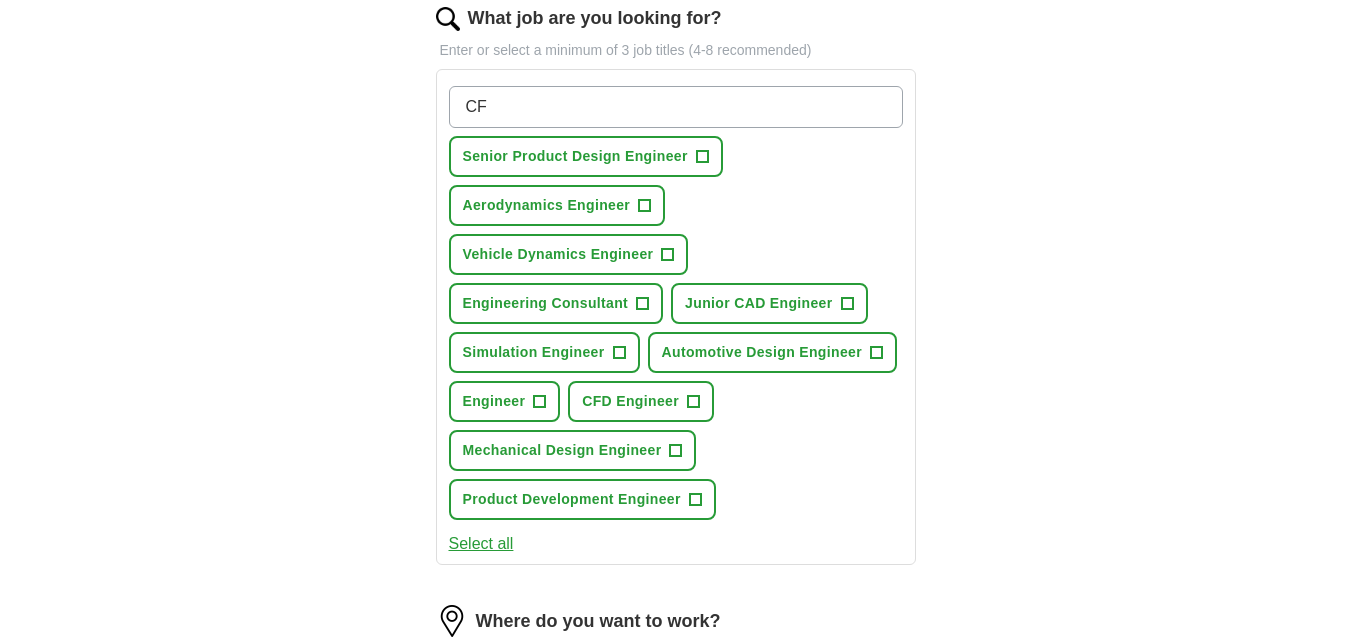 type on "C" 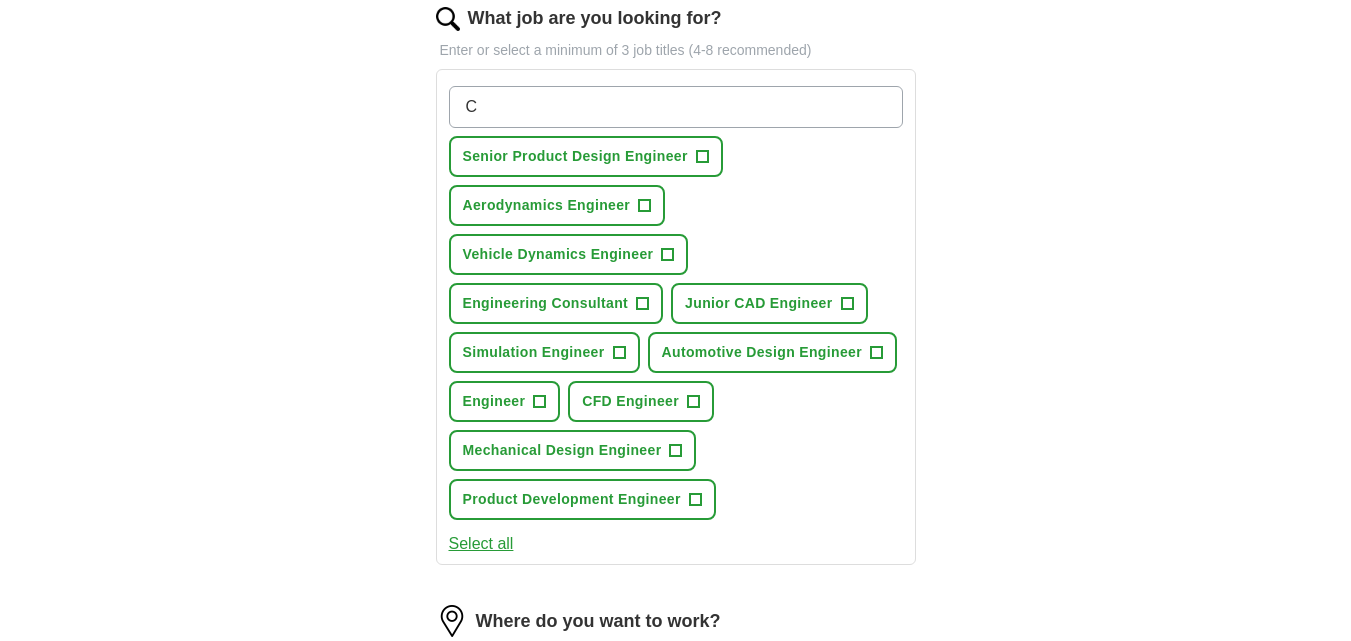 type 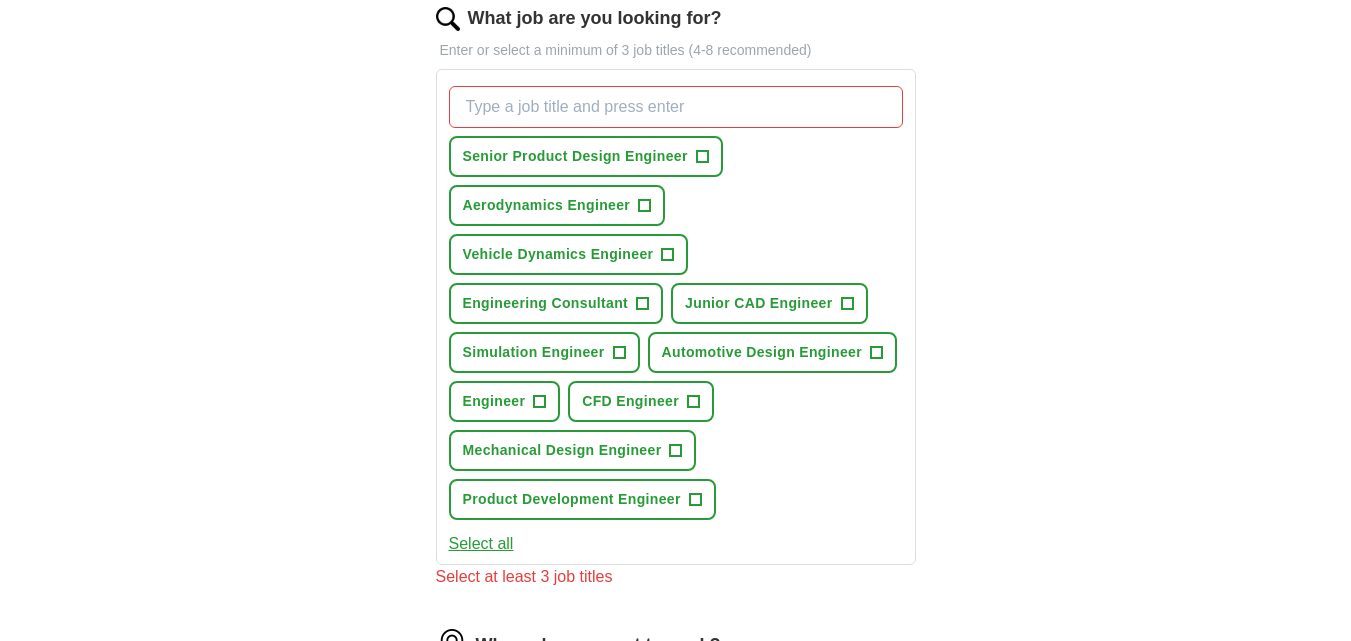 click on "ApplyIQ Let  ApplyIQ  do the hard work of searching and applying for jobs. Just tell us what you're looking for, and we'll do the rest. Select a CV Daniyal Qazi-CFD Intern-PhysicsX.pdf 15/07/2025, 13:39 Upload a different  CV By uploading your  CV  you agree to our   T&Cs   and   Privacy Notice . First Name ******* Last Name **** What job are you looking for? Enter or select a minimum of 3 job titles (4-8 recommended) Senior Product Design Engineer + Aerodynamics Engineer + Vehicle Dynamics Engineer + Engineering Consultant + Junior CAD Engineer + Simulation Engineer + Automotive Design Engineer + Engineer + CFD Engineer + Mechanical Design Engineer + Product Development Engineer + Select all Select at least 3 job titles Where do you want to work? 25 mile radius What's your minimum salary? At least  £ -   per year £ 20 k £ 100 k+ Start applying for jobs By registering, you consent to us applying to suitable jobs for you" at bounding box center [676, 257] 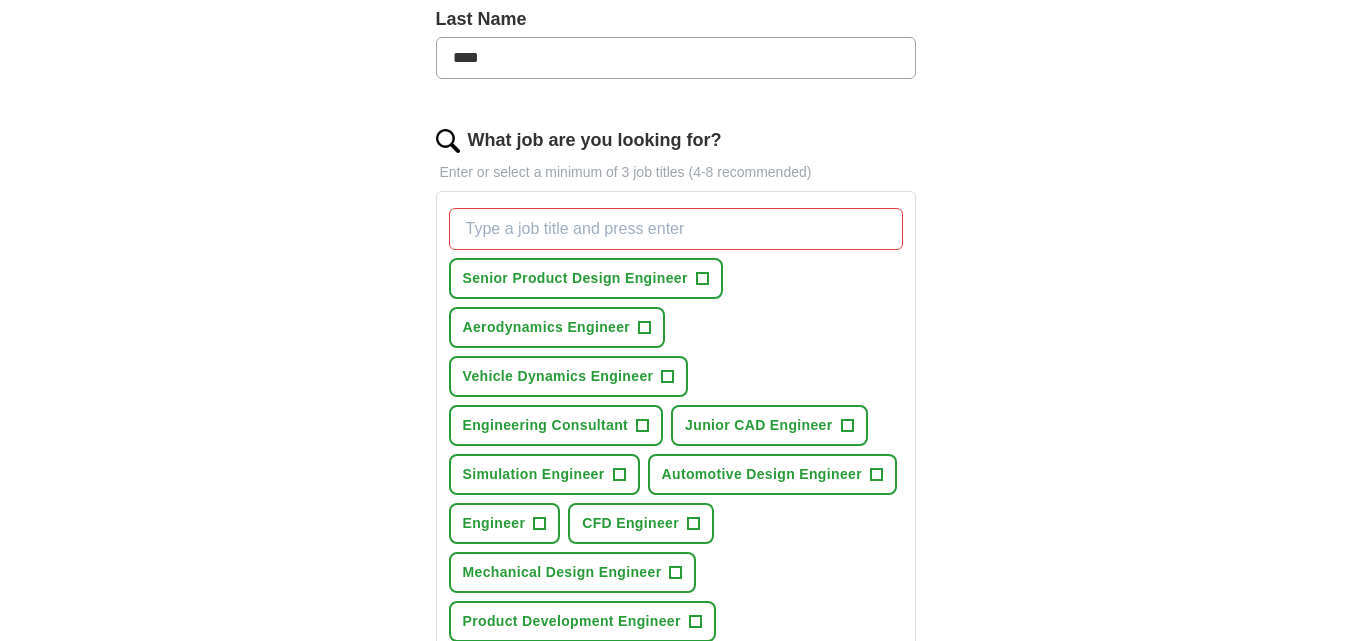 scroll, scrollTop: 667, scrollLeft: 0, axis: vertical 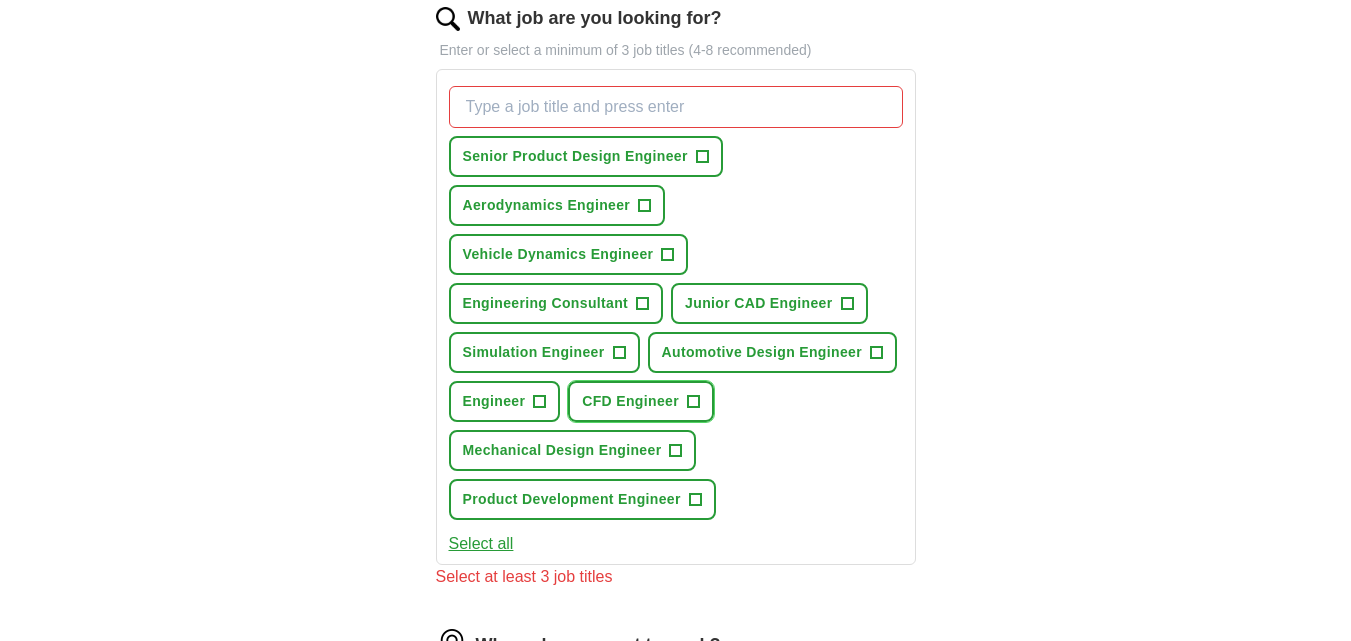 click on "CFD Engineer" at bounding box center (630, 401) 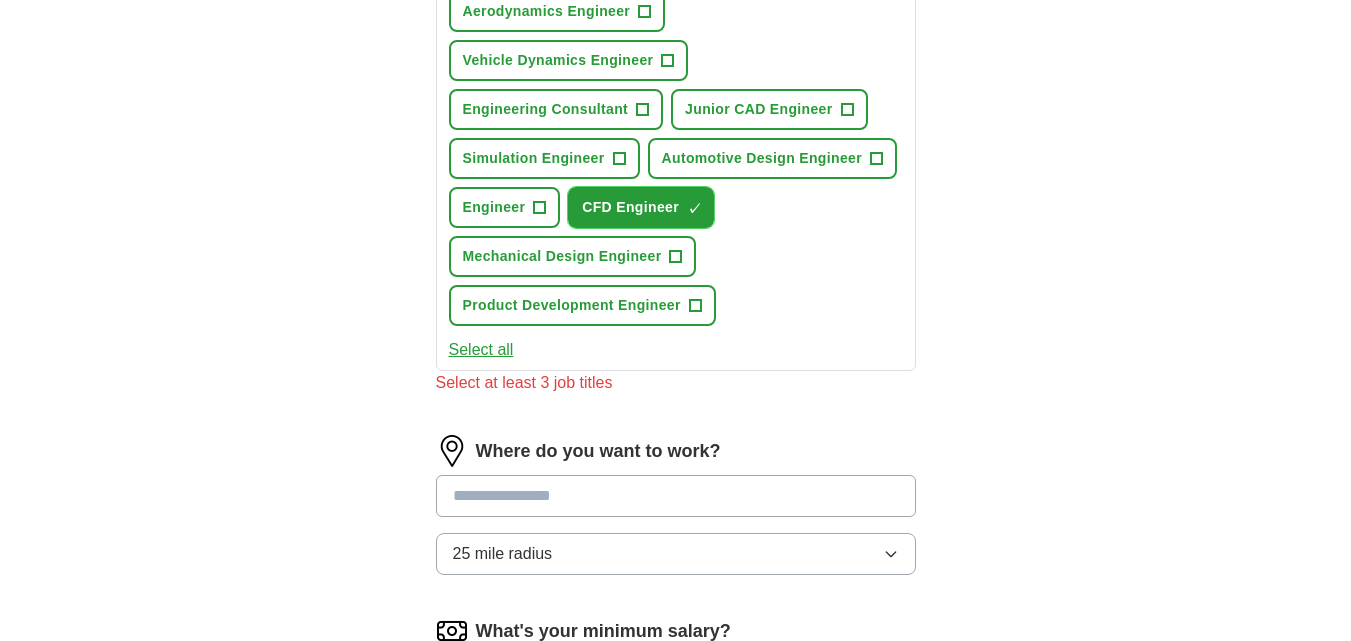 scroll, scrollTop: 1000, scrollLeft: 0, axis: vertical 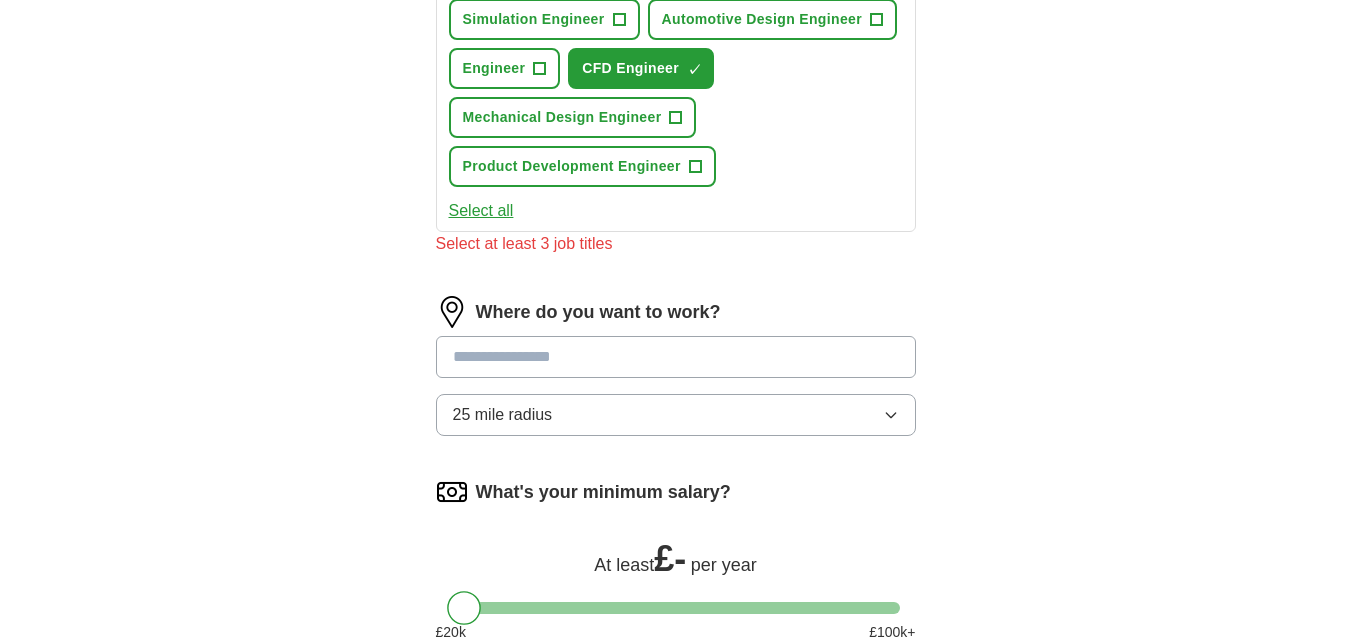 click at bounding box center [676, 357] 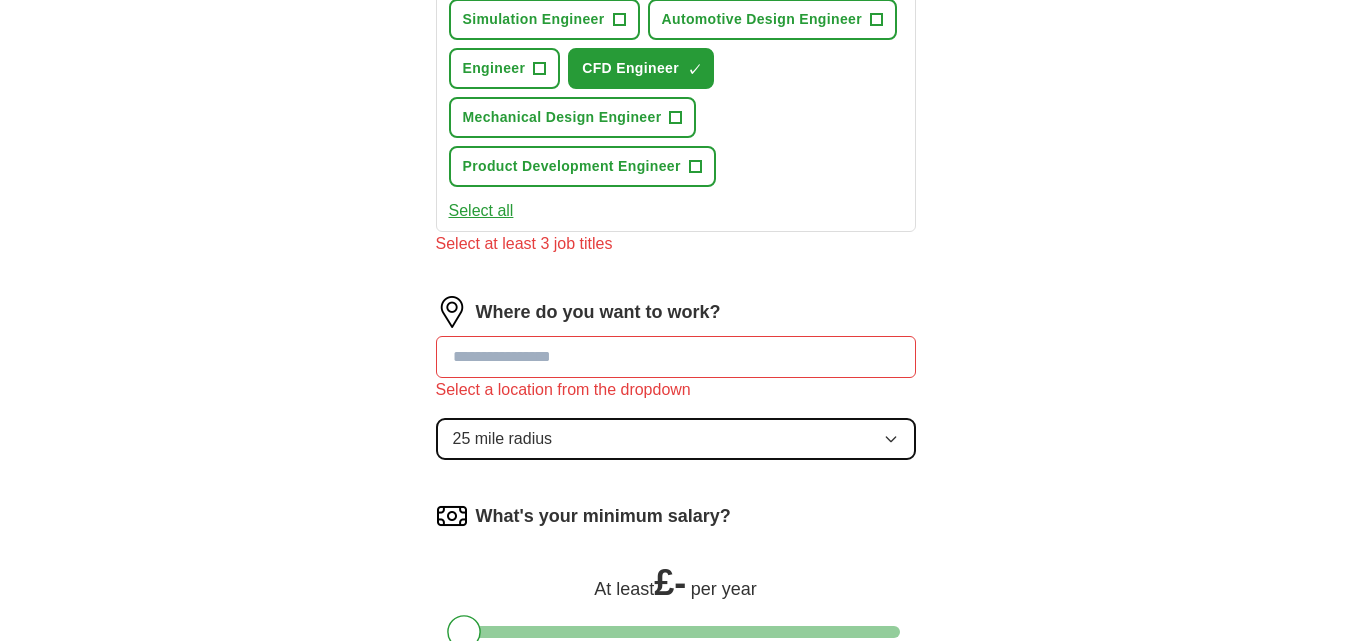 click on "Where do you want to work? Select a location from the dropdown 25 mile radius" at bounding box center [676, 386] 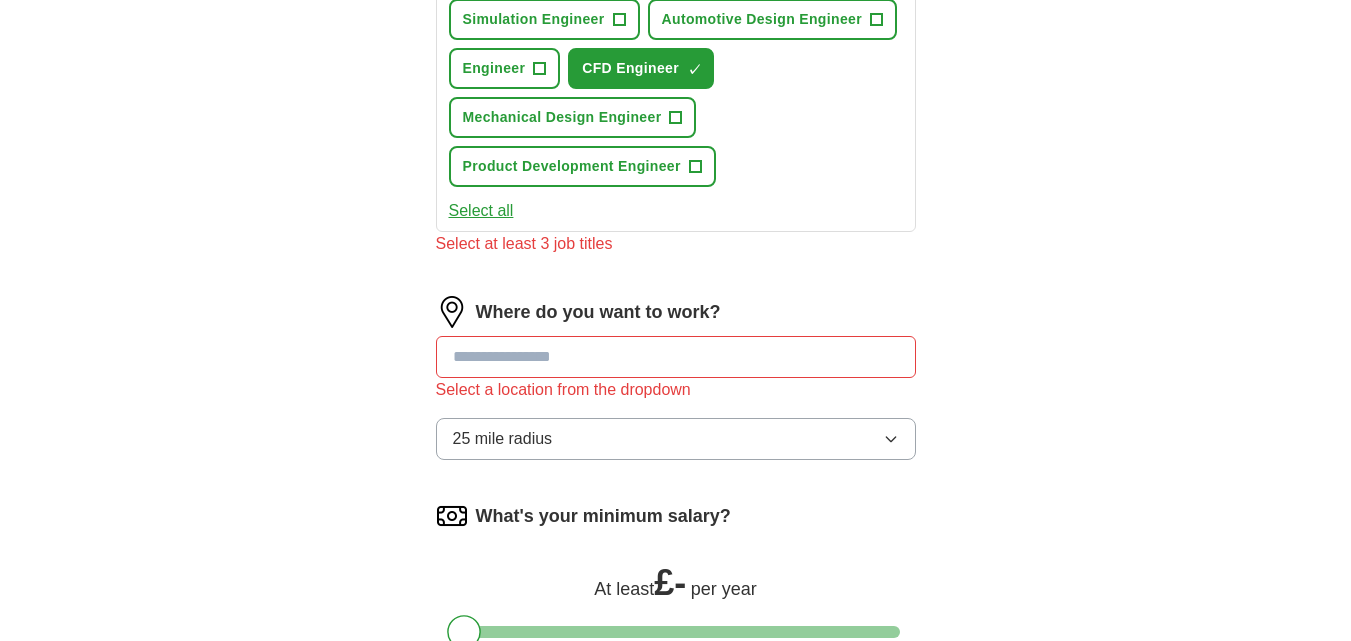 click at bounding box center [676, 357] 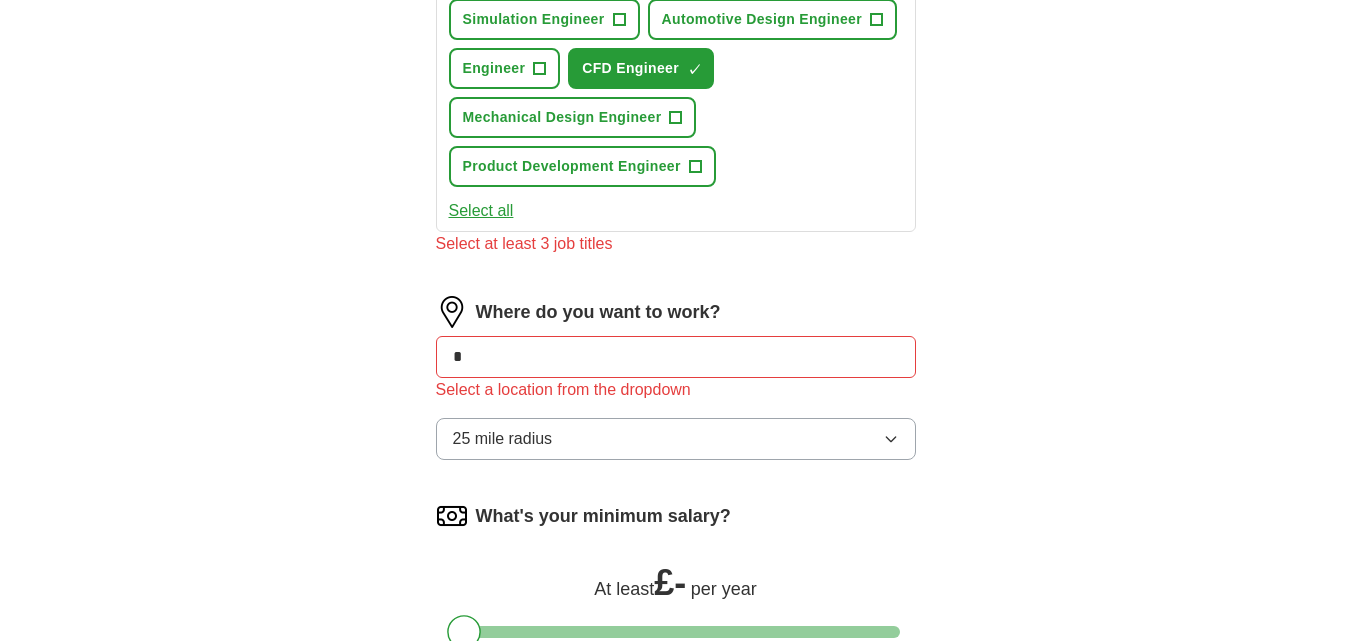type on "*" 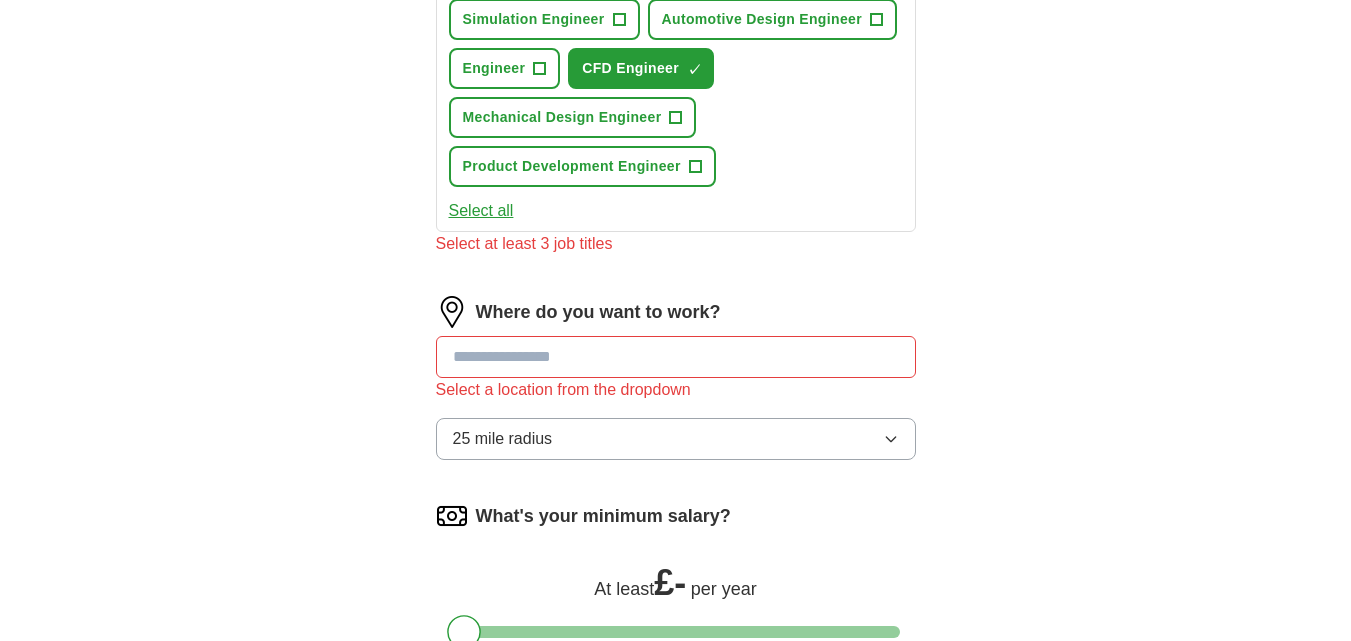 click on "ApplyIQ Let  ApplyIQ  do the hard work of searching and applying for jobs. Just tell us what you're looking for, and we'll do the rest. Select a CV Daniyal Qazi-CFD Intern-PhysicsX.pdf 15/07/2025, 13:39 Upload a different  CV By uploading your  CV  you agree to our   T&Cs   and   Privacy Notice . First Name ******* Last Name **** What job are you looking for? Enter or select a minimum of 3 job titles (4-8 recommended) Senior Product Design Engineer + Aerodynamics Engineer + Vehicle Dynamics Engineer + Engineering Consultant + Junior CAD Engineer + Simulation Engineer + Automotive Design Engineer + Engineer + CFD Engineer ✓ × Mechanical Design Engineer + Product Development Engineer + Select all Select at least 3 job titles Where do you want to work? Select a location from the dropdown 25 mile radius What's your minimum salary? At least  £ -   per year £ 20 k £ 100 k+ Start applying for jobs By registering, you consent to us applying to suitable jobs for you" at bounding box center [676, -64] 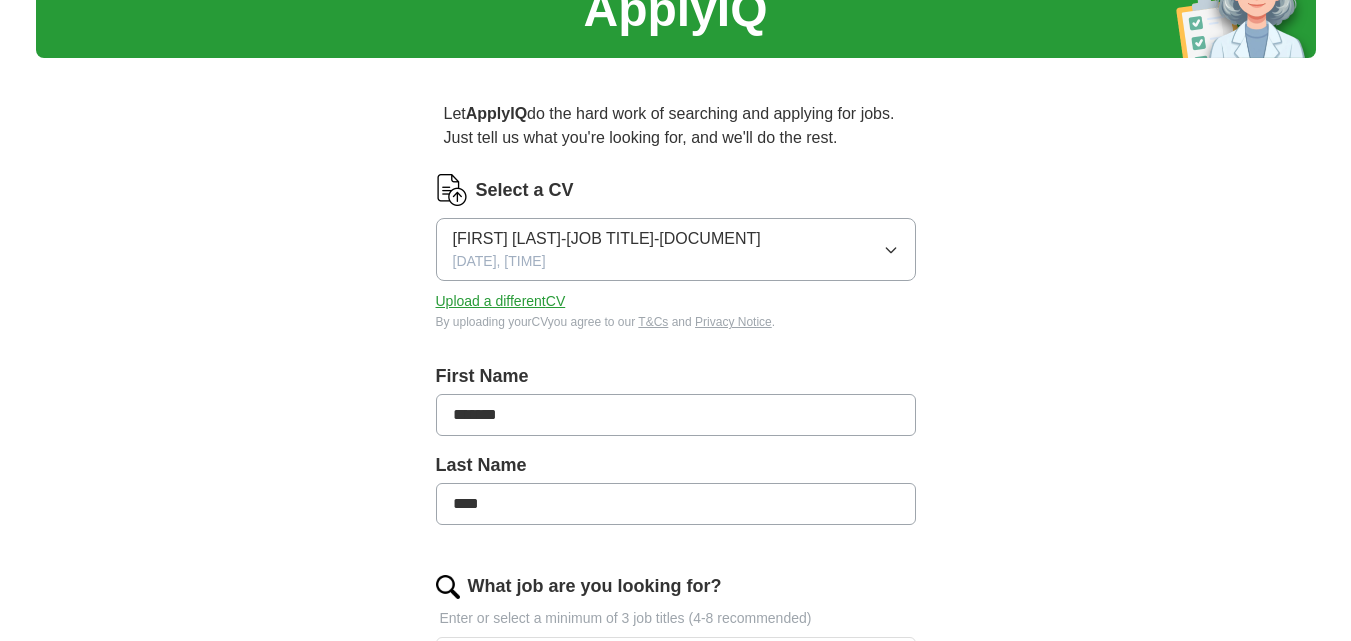 scroll, scrollTop: 0, scrollLeft: 0, axis: both 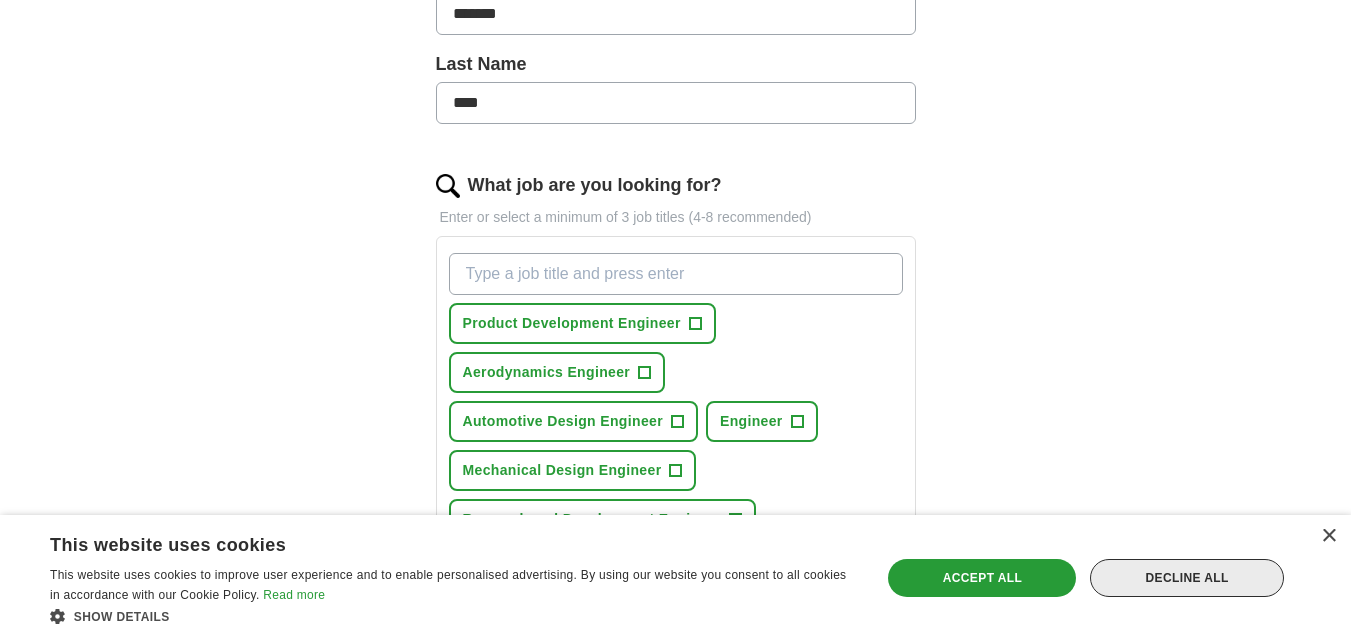 click on "Decline all" at bounding box center (1187, 578) 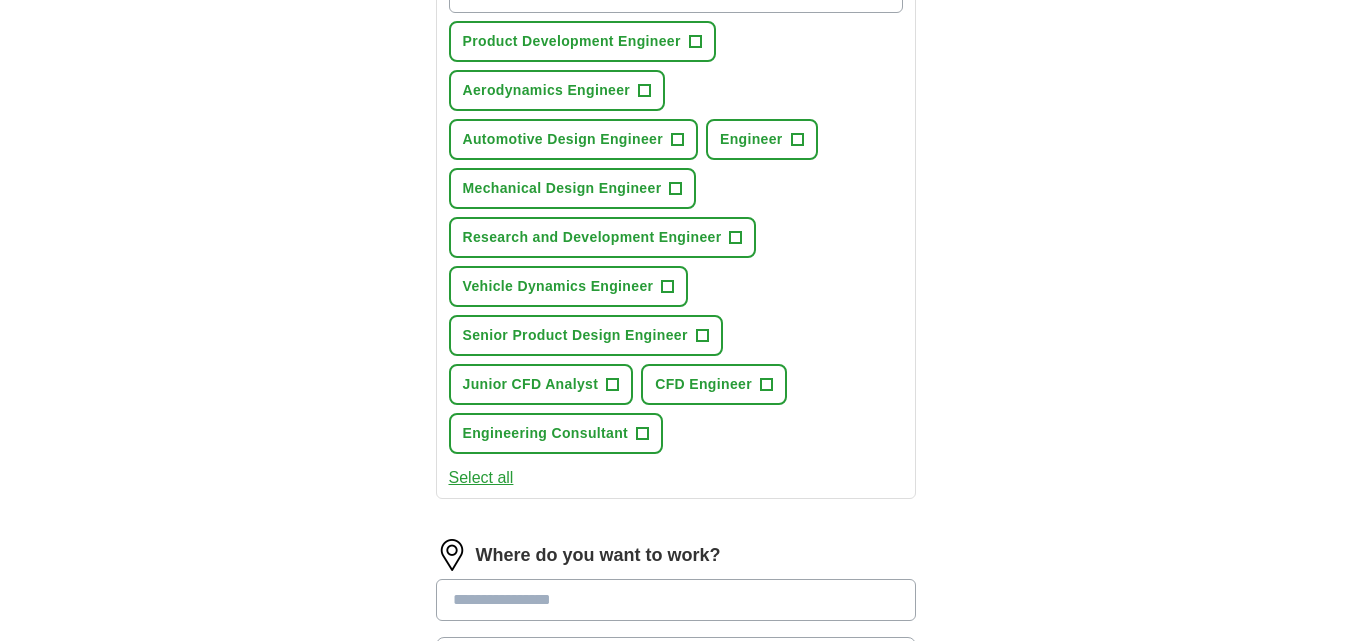 scroll, scrollTop: 1000, scrollLeft: 0, axis: vertical 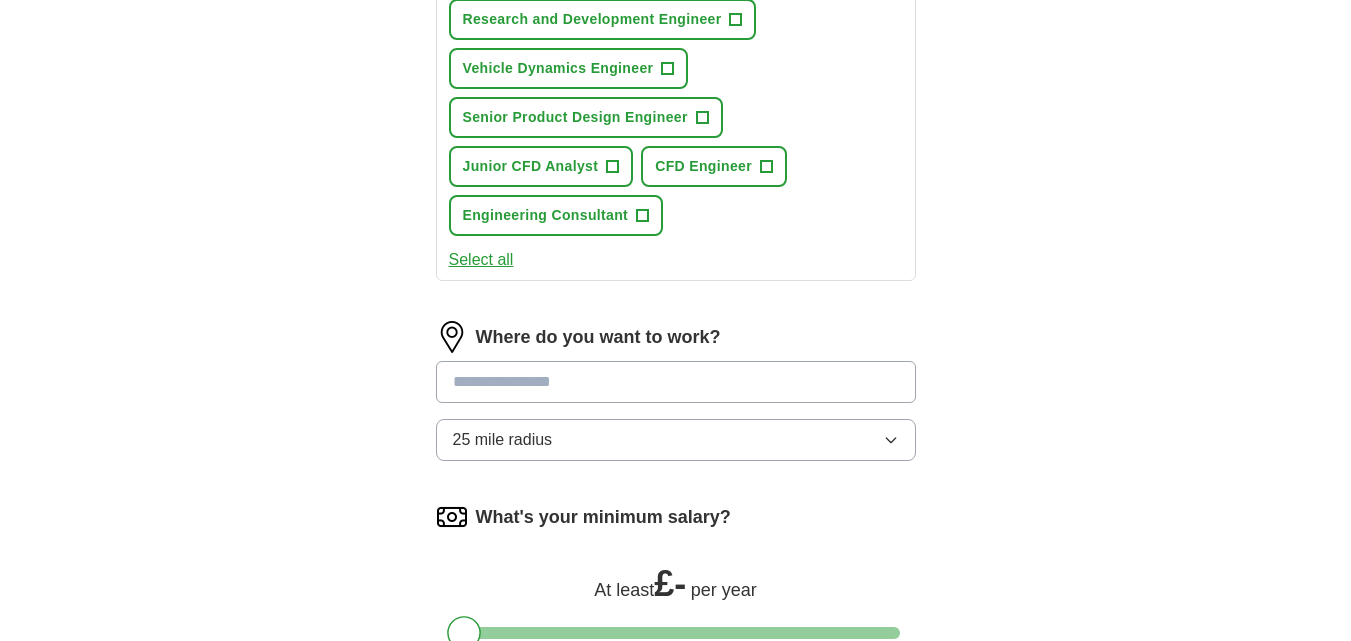 click on "Select all" at bounding box center (481, 260) 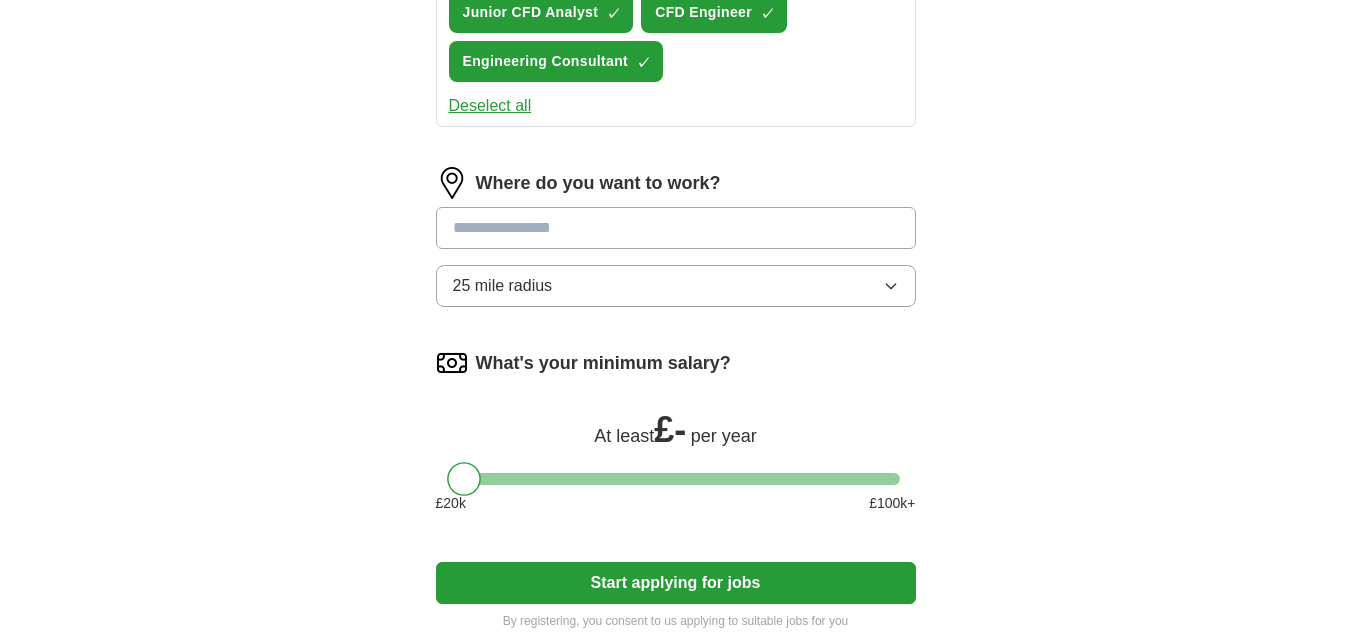 scroll, scrollTop: 1167, scrollLeft: 0, axis: vertical 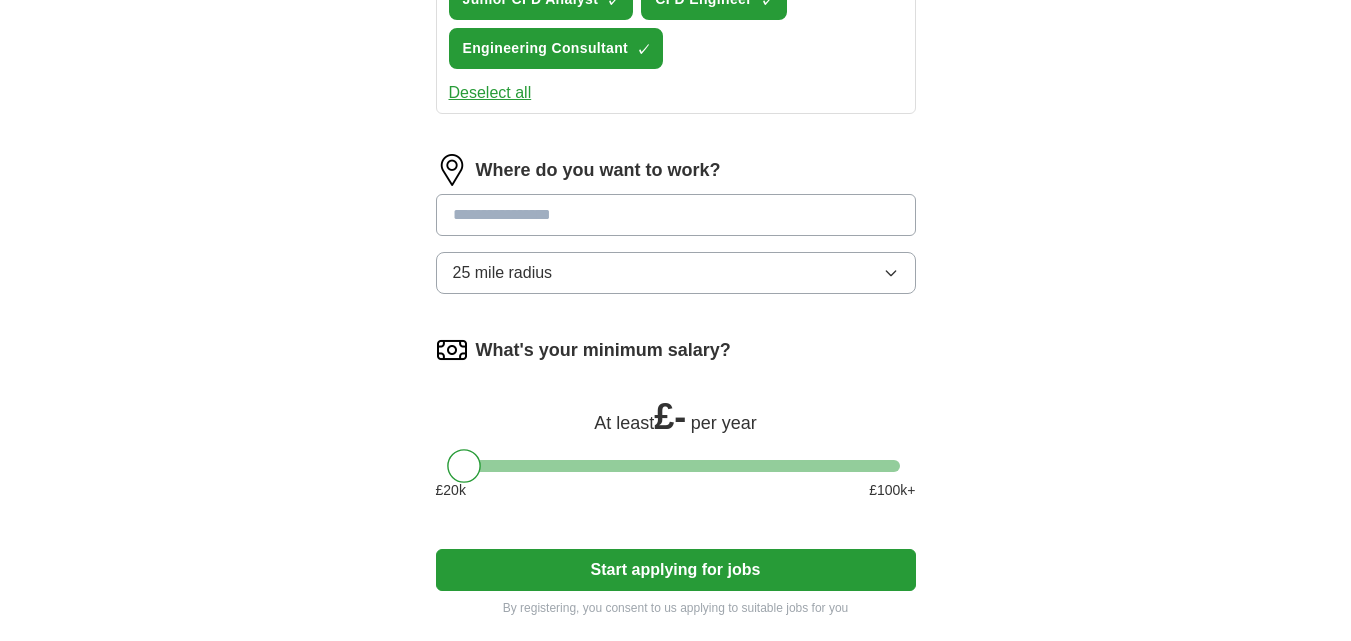 click at bounding box center (676, 215) 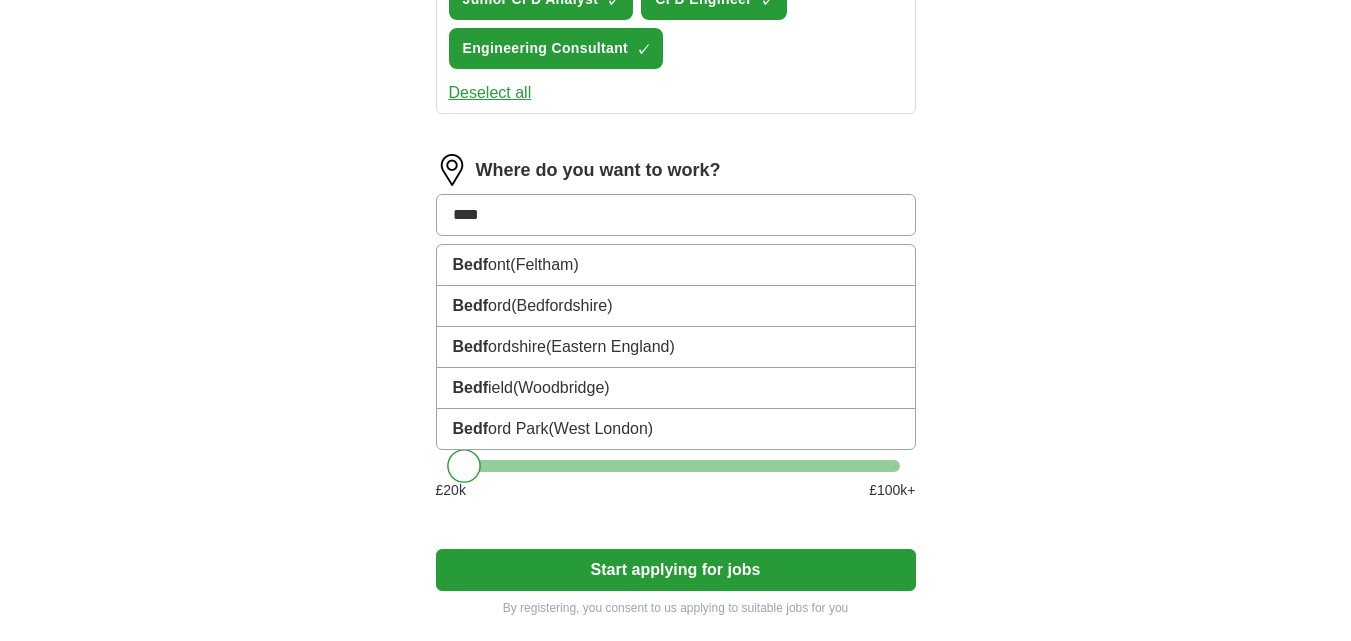 type on "*****" 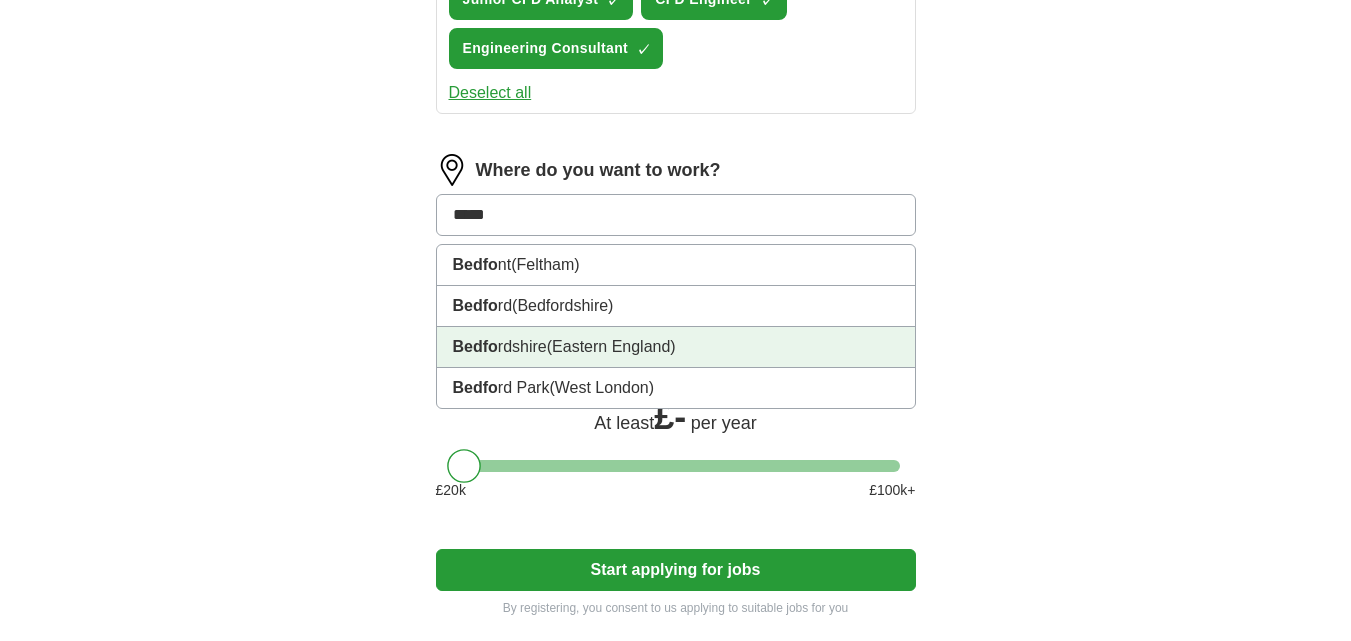 click on "[COUNTY] ([REGION])" at bounding box center [676, 347] 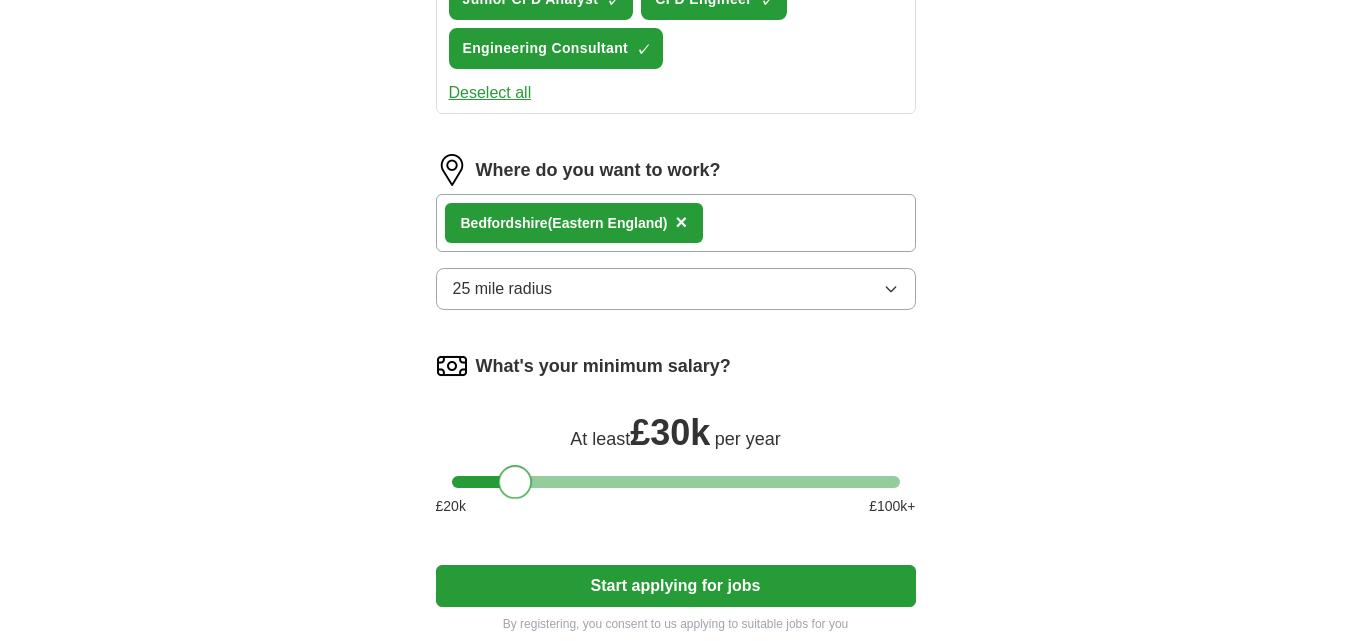 drag, startPoint x: 464, startPoint y: 477, endPoint x: 517, endPoint y: 471, distance: 53.338543 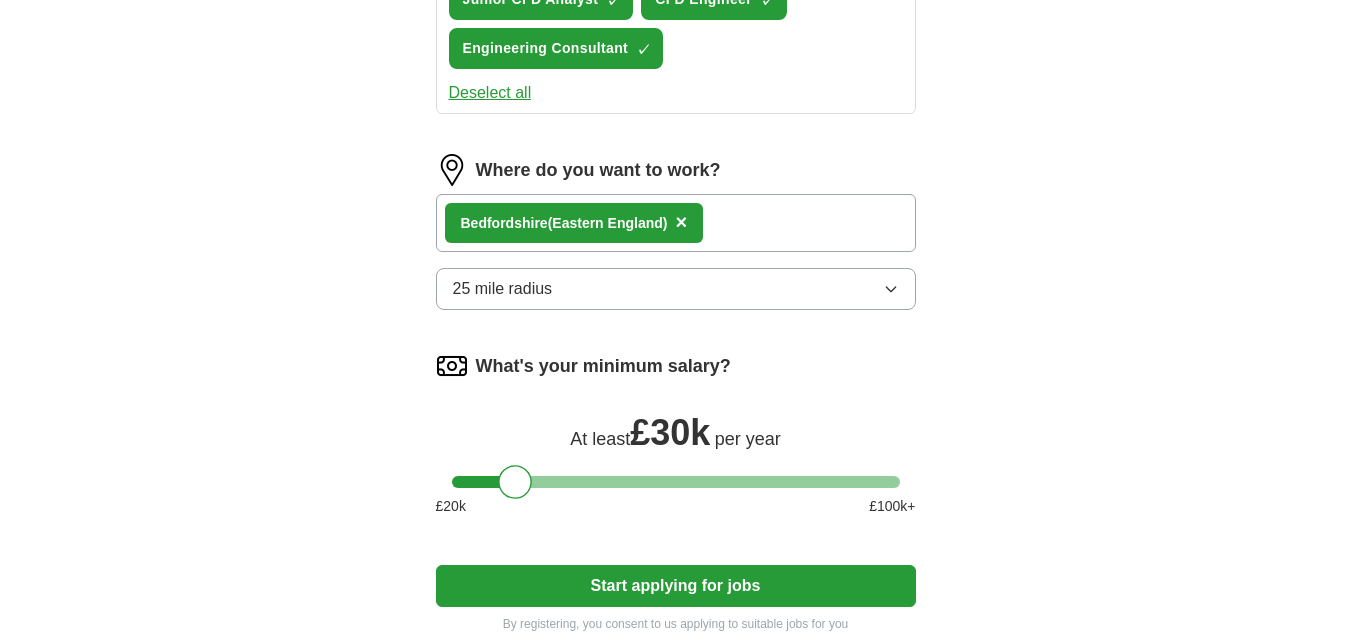 click on "Let ApplyIQ do the hard work of searching and applying for jobs. Just tell us what you're looking for, and we'll do the rest. Select a CV [FIRST] [LAST]-CFD Intern-PhysicsX.pdf [DATE], [TIME] Upload a different CV By uploading your CV you agree to our T&Cs and Privacy Notice. First Name ******* Last Name **** What job are you looking for? Enter or select a minimum of 3 job titles (4-8 recommended) Product Development Engineer ✓ × Aerodynamics Engineer ✓ × Automotive Design Engineer ✓ × Engineer ✓ × Mechanical Design Engineer ✓ × Research and Development Engineer ✓ × Vehicle Dynamics Engineer ✓ × Senior Product Design Engineer ✓ × Junior CFD Analyst ✓ × CFD Engineer ✓ × Engineering Consultant ✓ × Deselect all Where do you want to work? [COUNTY] (Eastern England) × 25 mile radius What's your minimum salary? At least £ 30k per year £ 20 k £ 100 k+ Start applying for jobs By registering, you consent to us applying to suitable jobs for you" at bounding box center [676, -167] 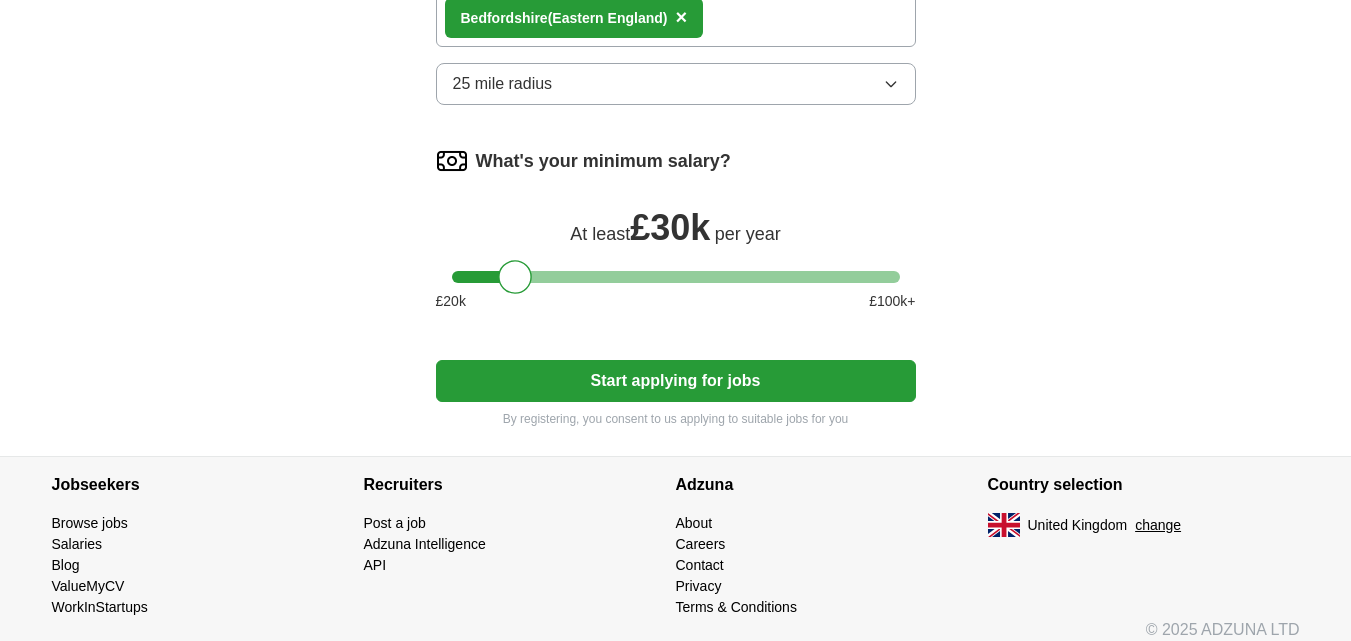 scroll, scrollTop: 1389, scrollLeft: 0, axis: vertical 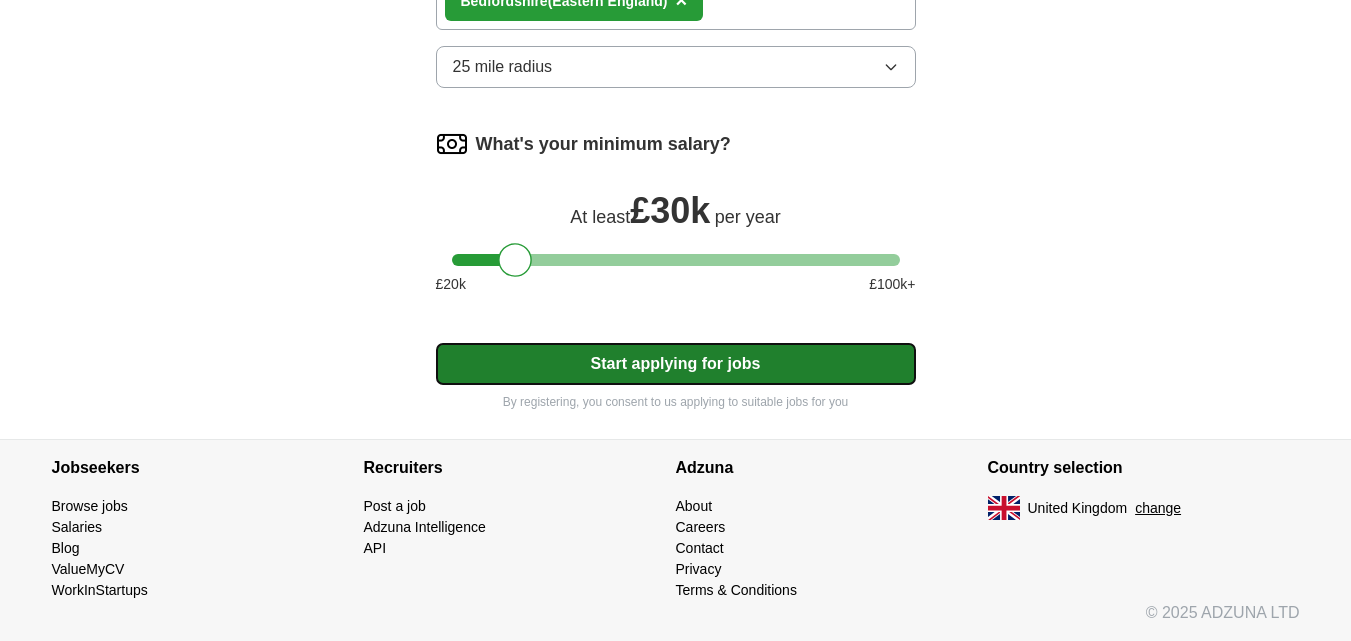 click on "Start applying for jobs" at bounding box center [676, 364] 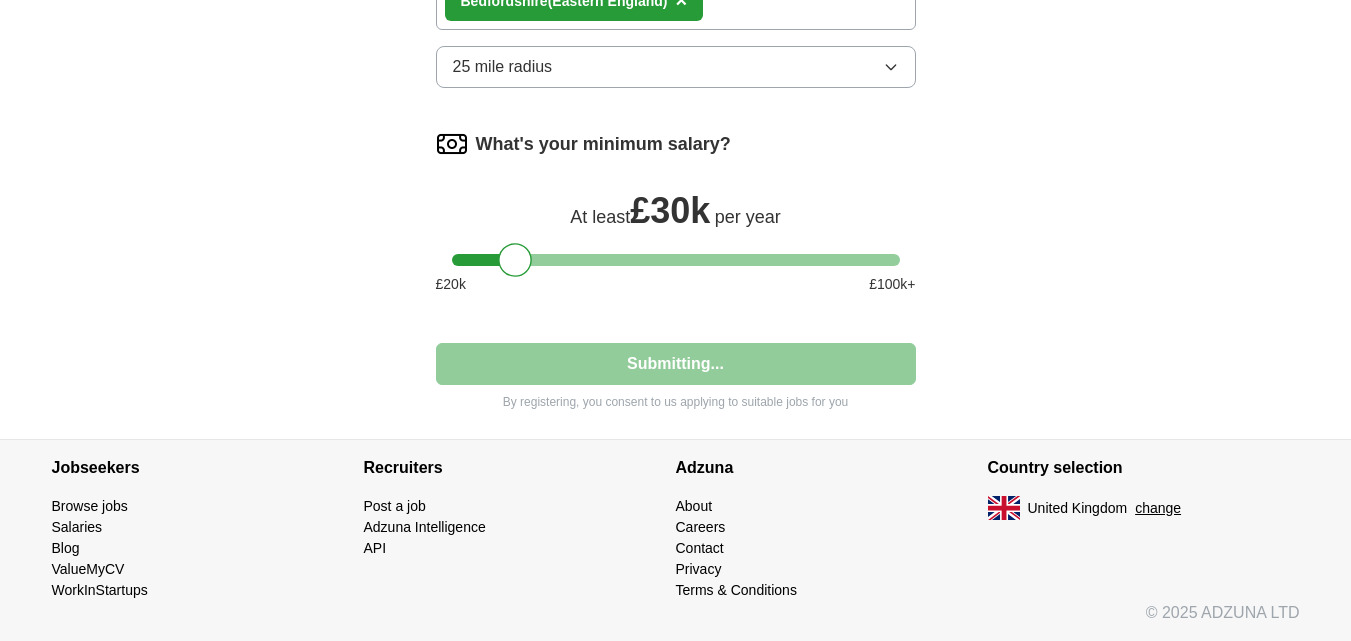 select on "**" 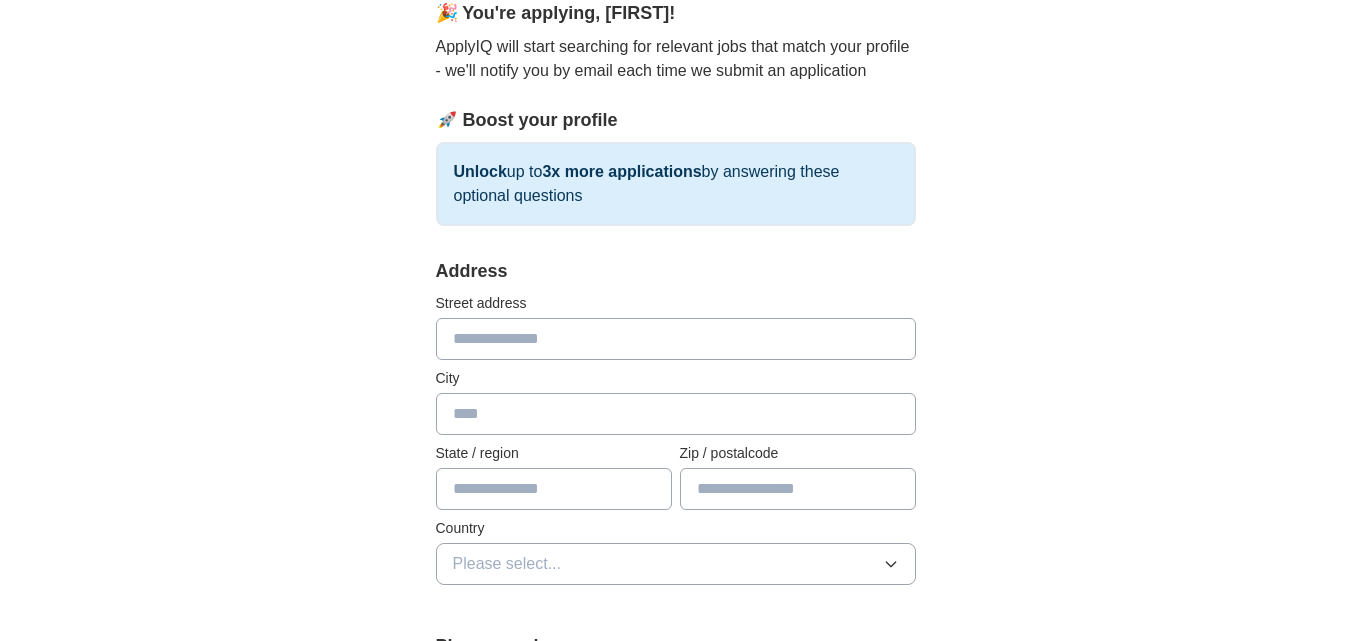 scroll, scrollTop: 167, scrollLeft: 0, axis: vertical 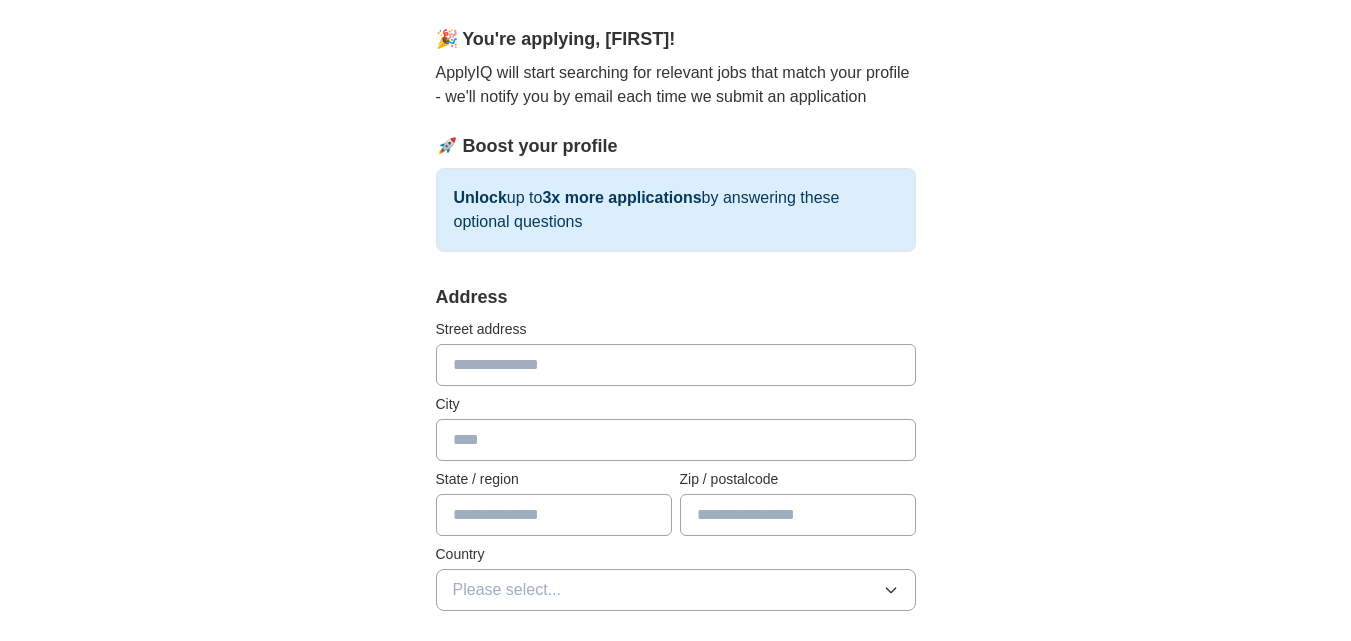click at bounding box center (676, 365) 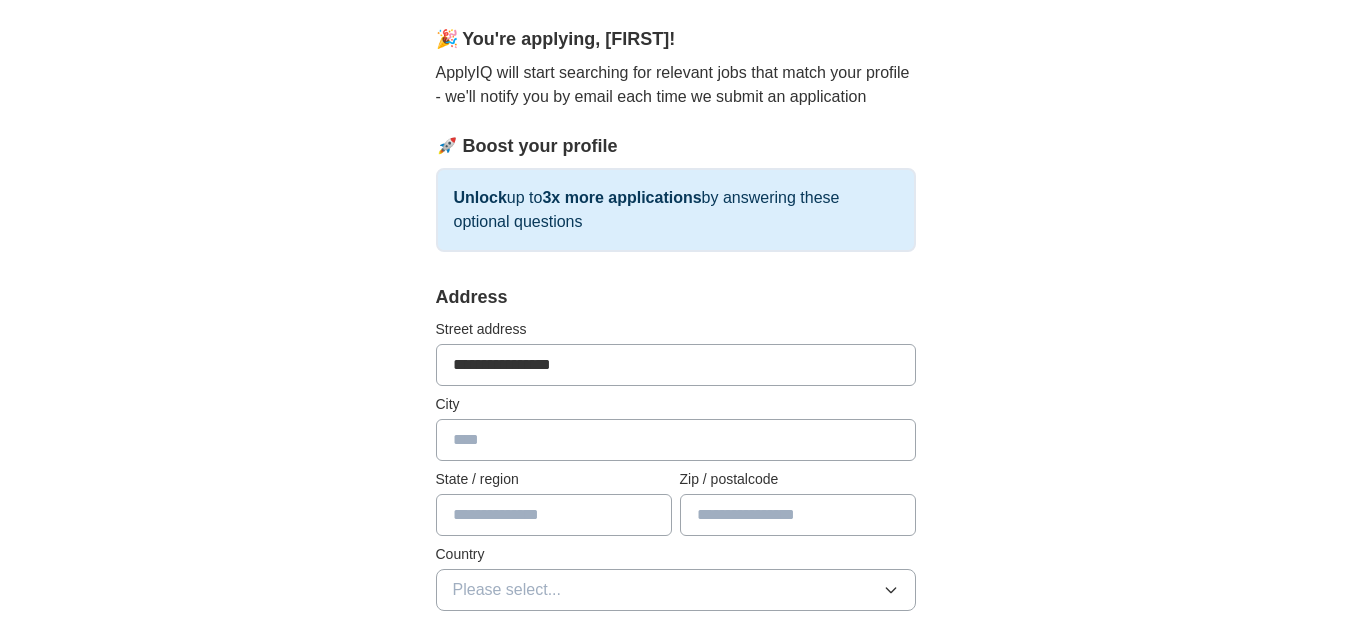 type on "*****" 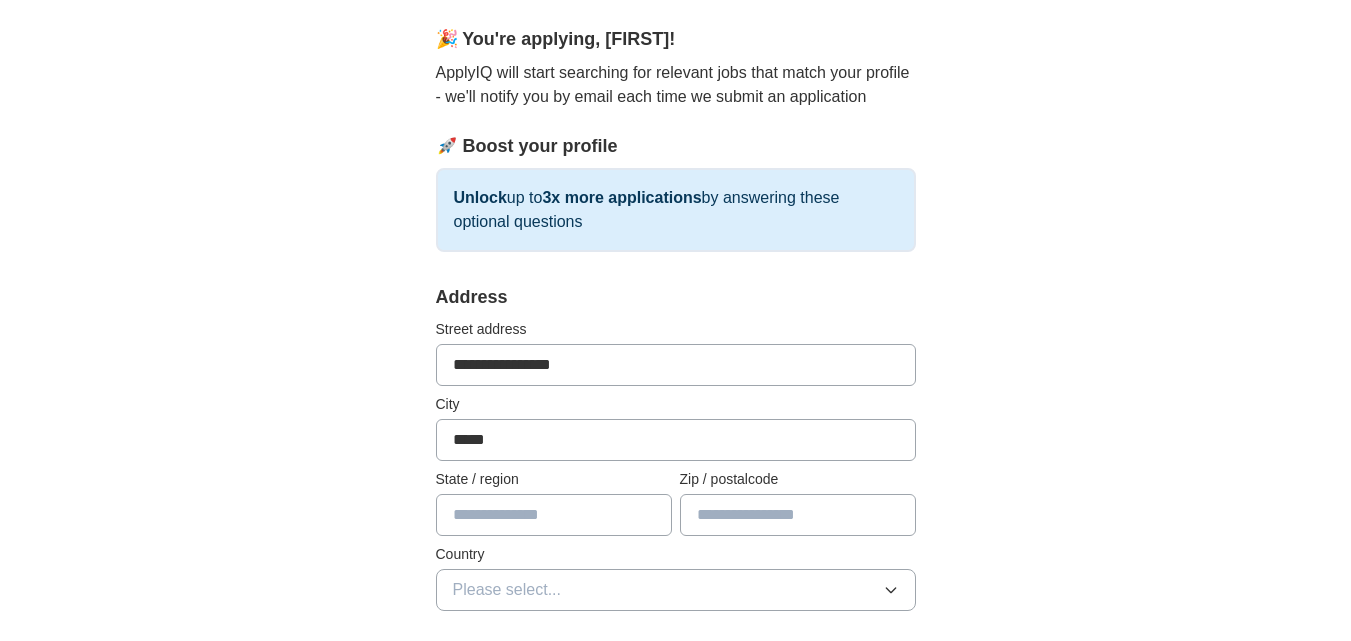 type on "**********" 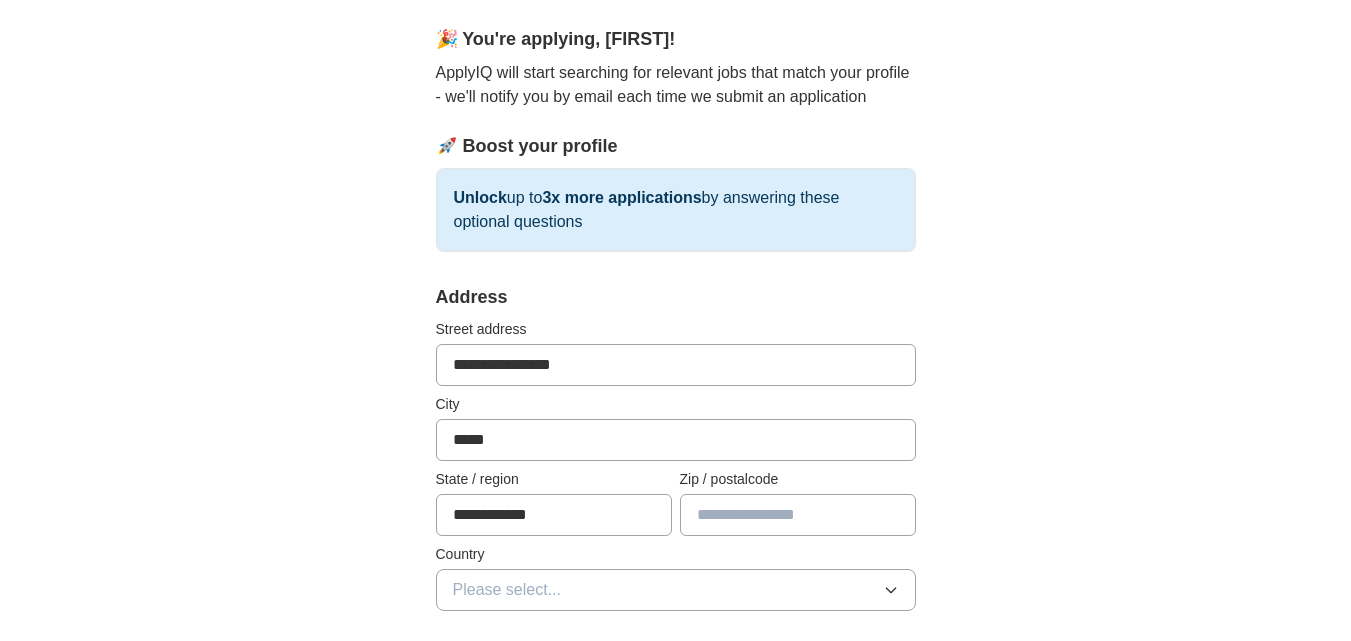 type on "******" 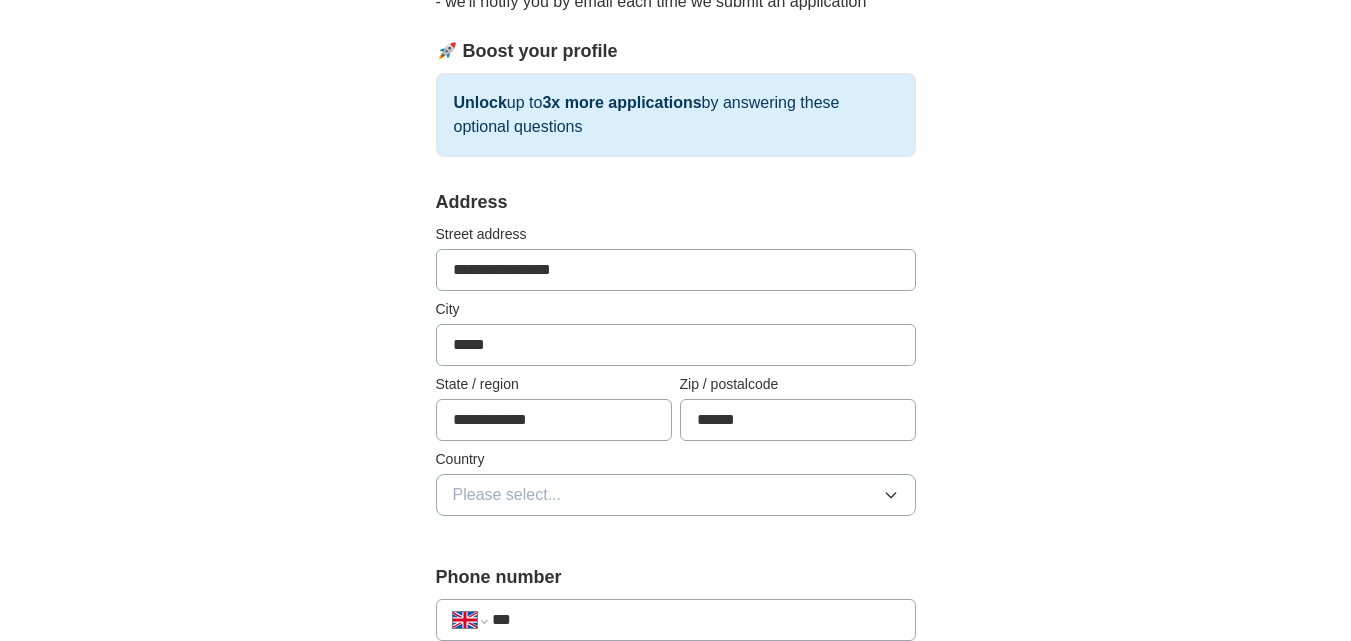 scroll, scrollTop: 333, scrollLeft: 0, axis: vertical 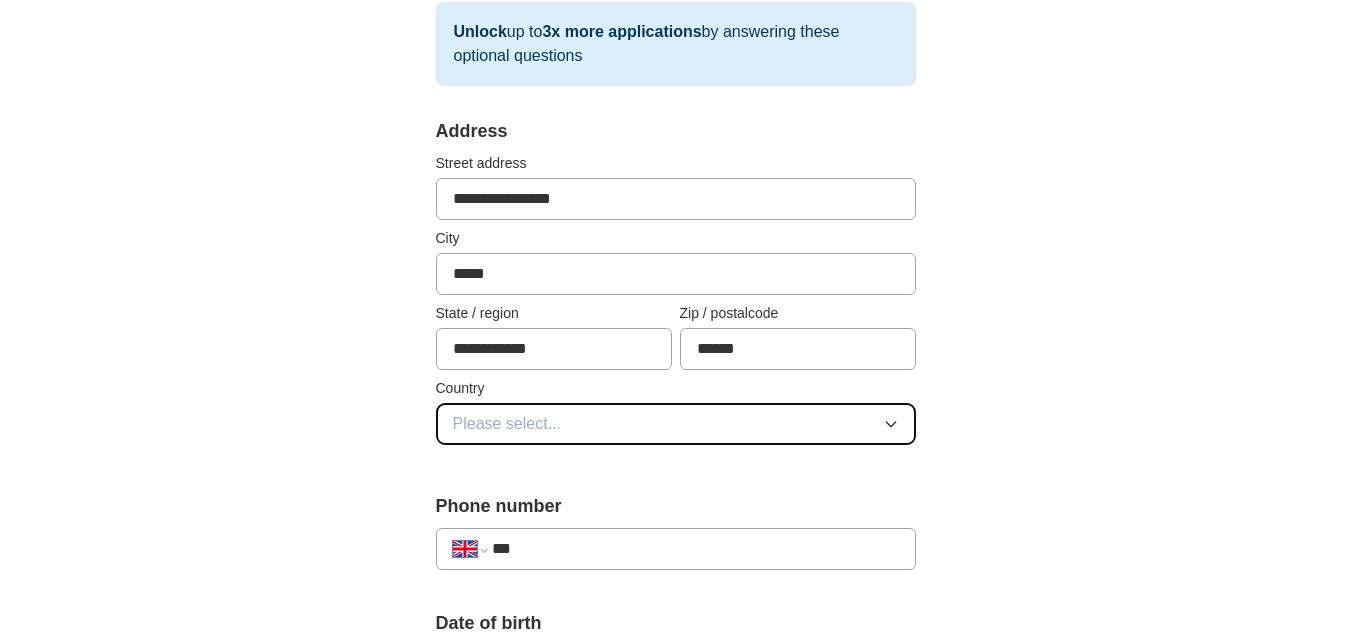 click on "Please select..." at bounding box center (676, 424) 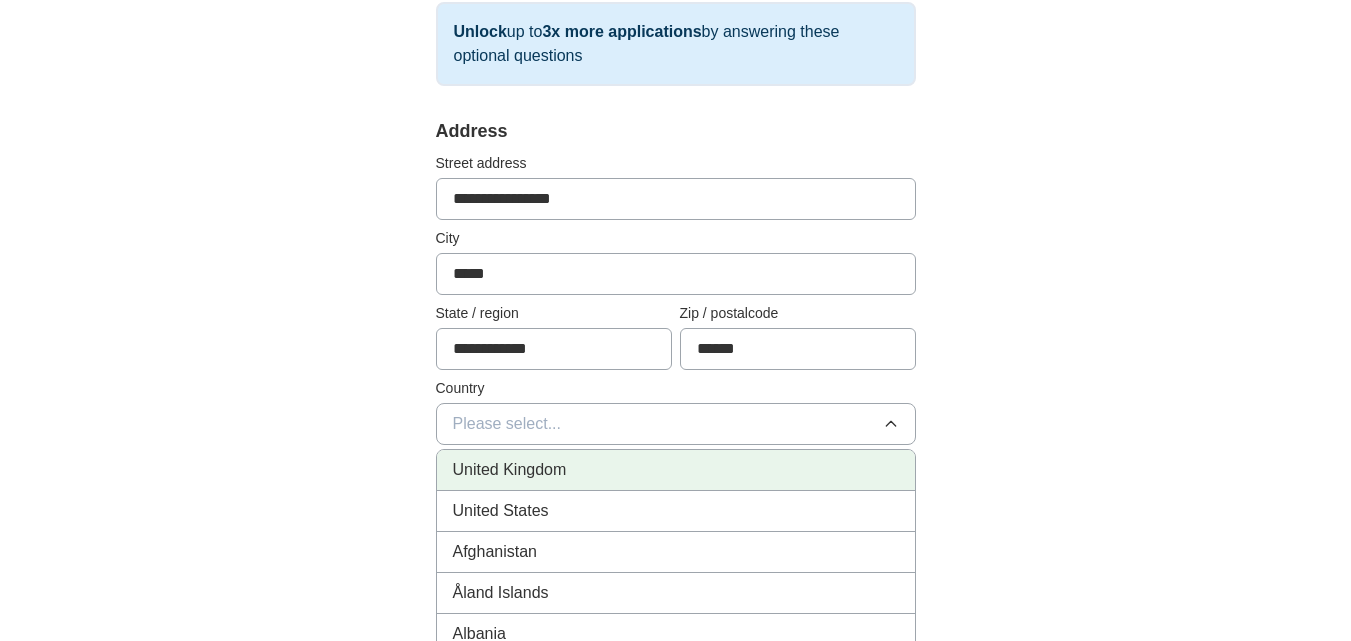 click on "United Kingdom" at bounding box center (676, 470) 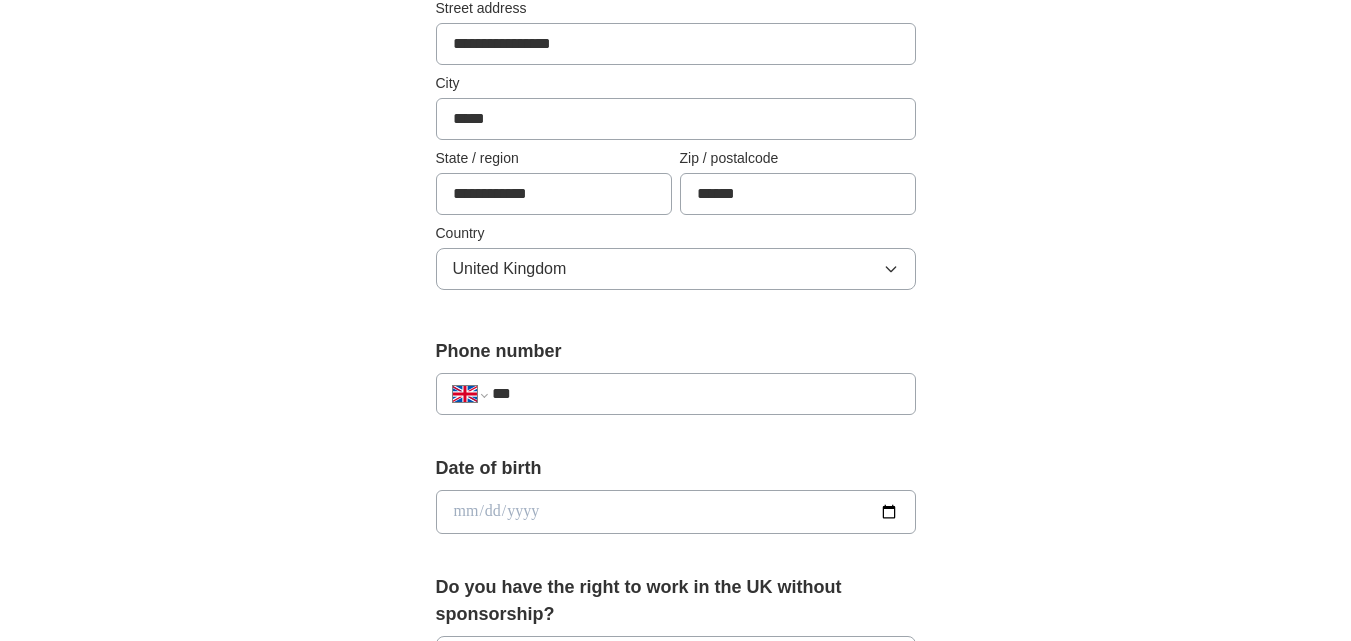 scroll, scrollTop: 500, scrollLeft: 0, axis: vertical 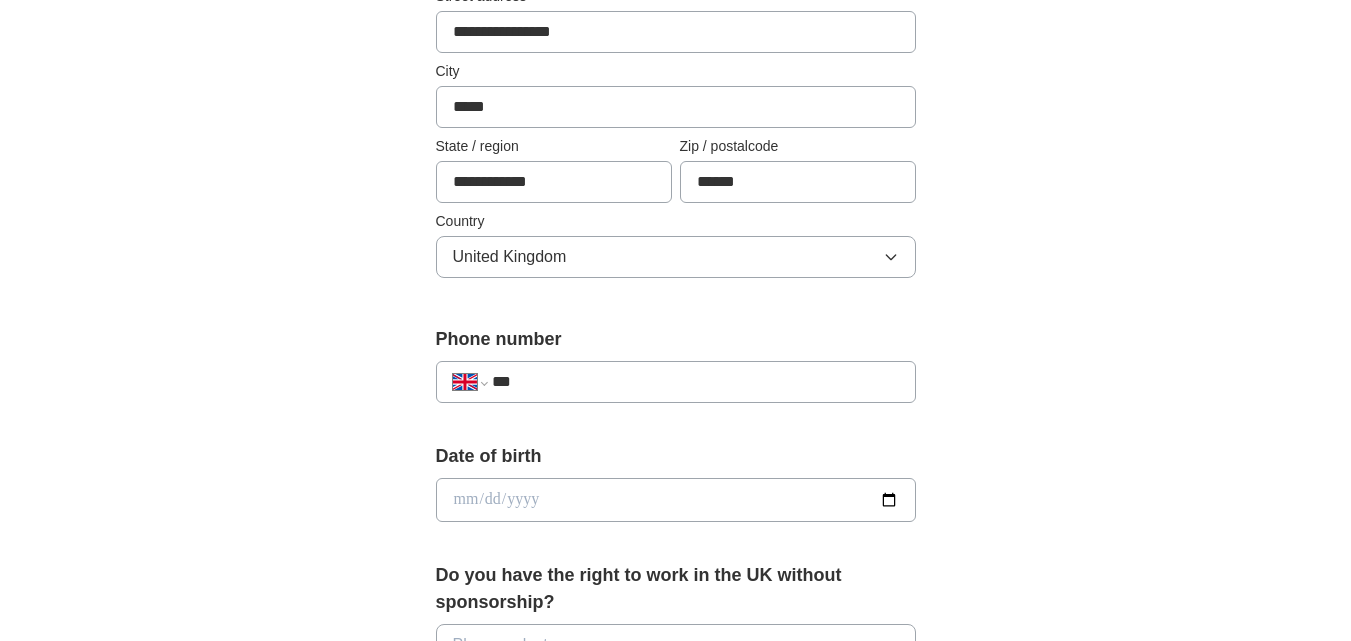 click on "***" at bounding box center (695, 382) 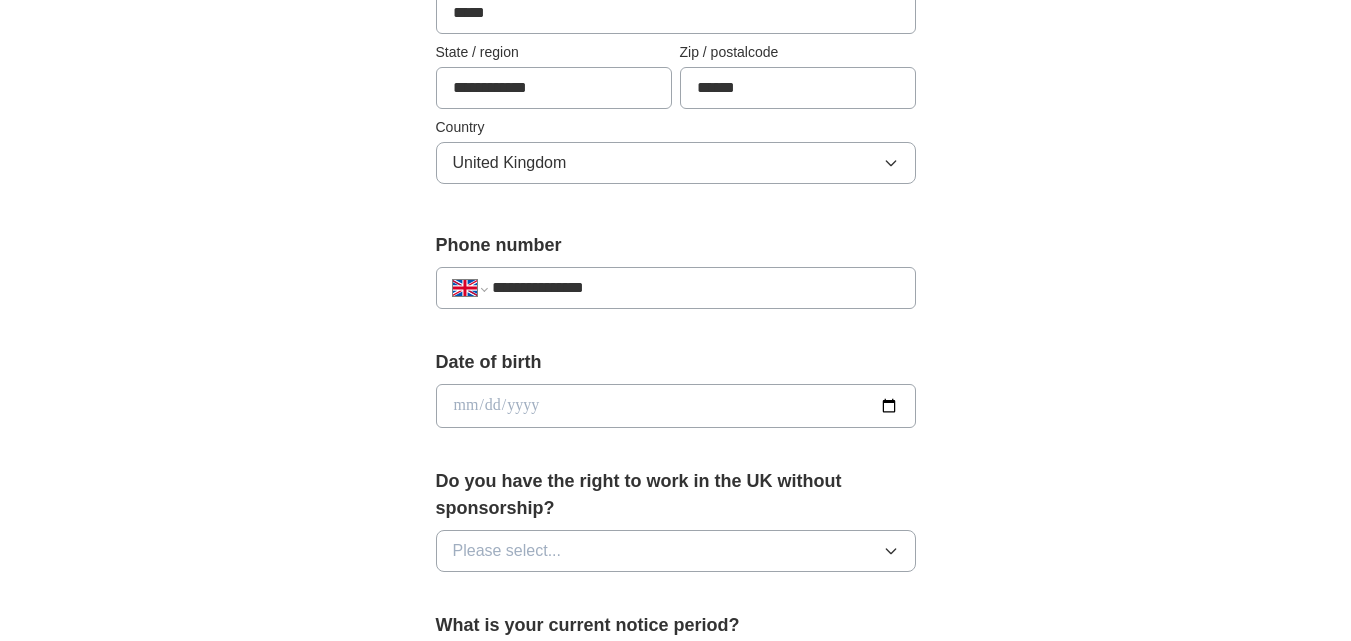 scroll, scrollTop: 667, scrollLeft: 0, axis: vertical 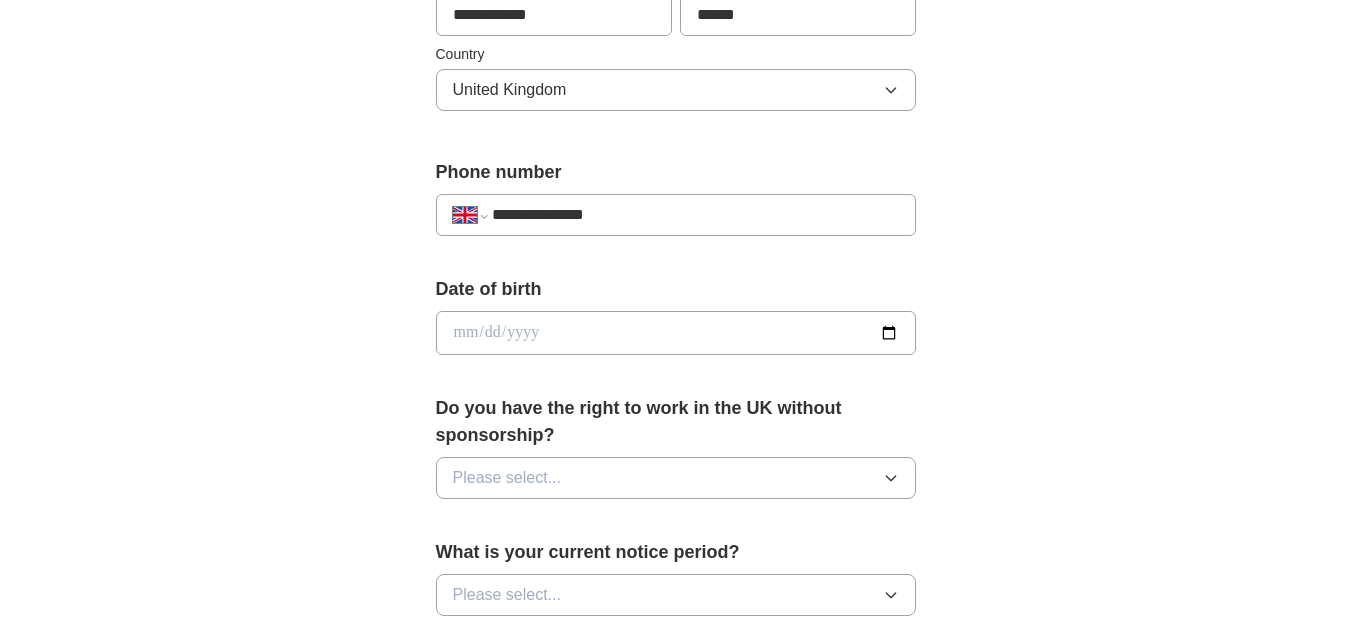 click at bounding box center [676, 333] 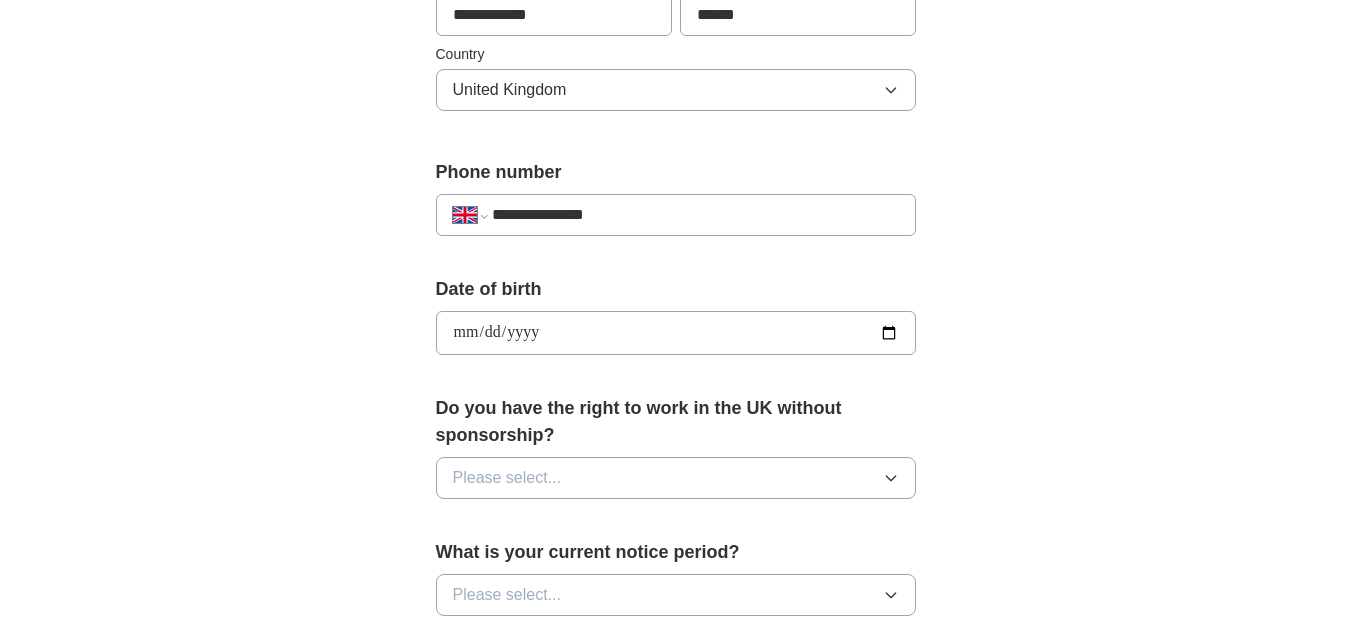 type on "**********" 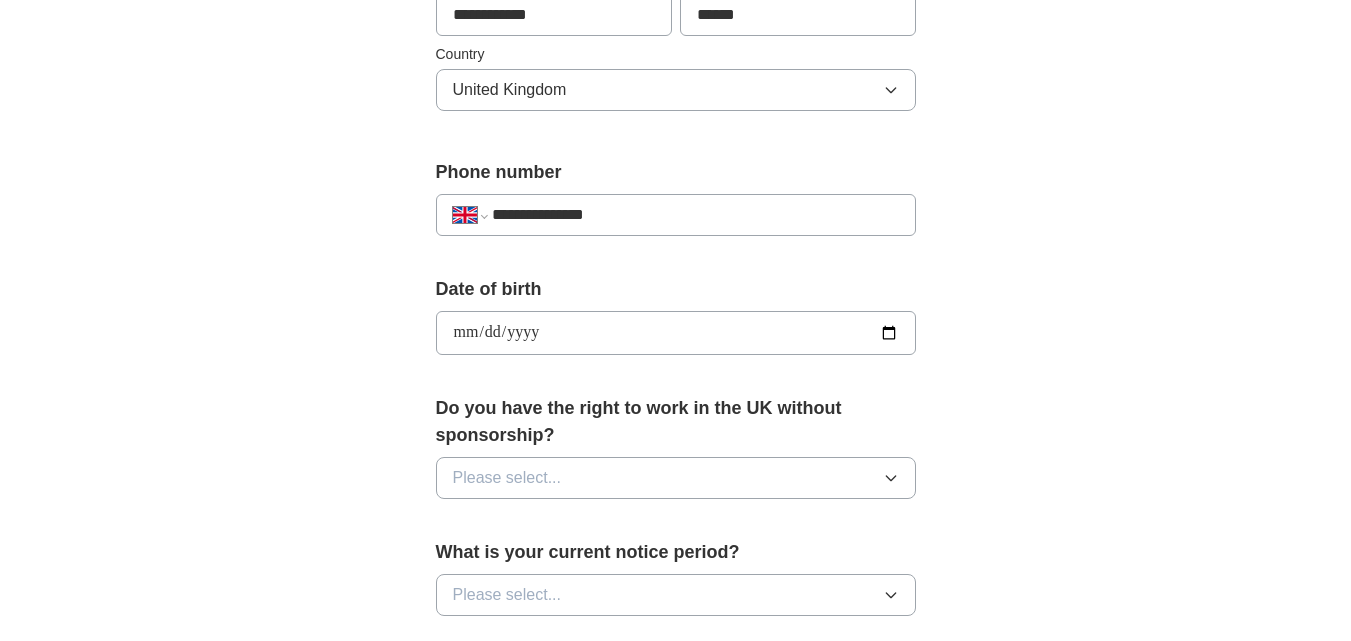 click on "**********" at bounding box center (676, 345) 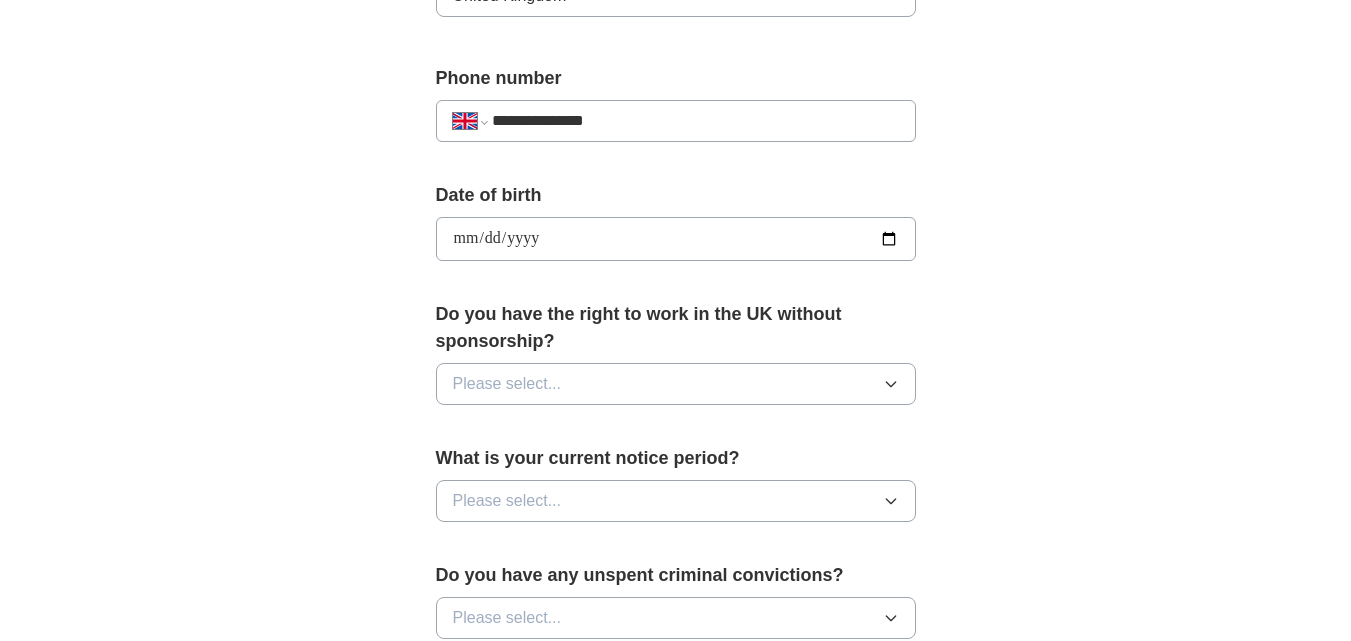 scroll, scrollTop: 833, scrollLeft: 0, axis: vertical 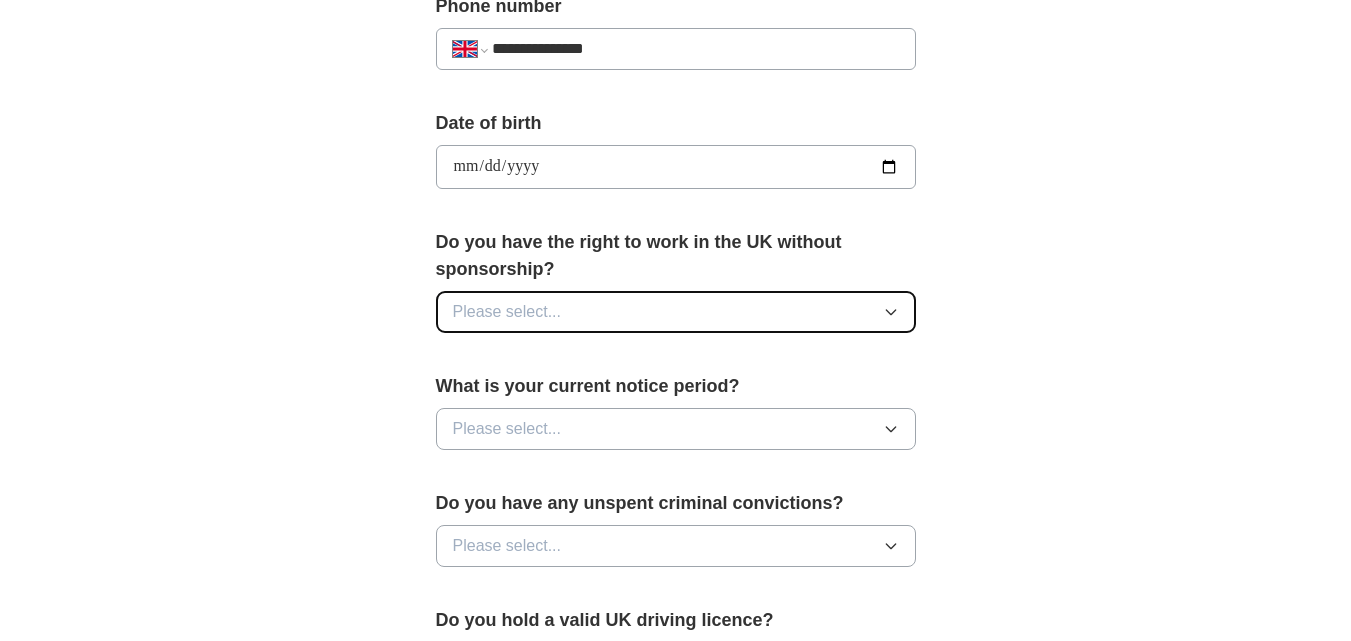 click on "Please select..." at bounding box center (676, 312) 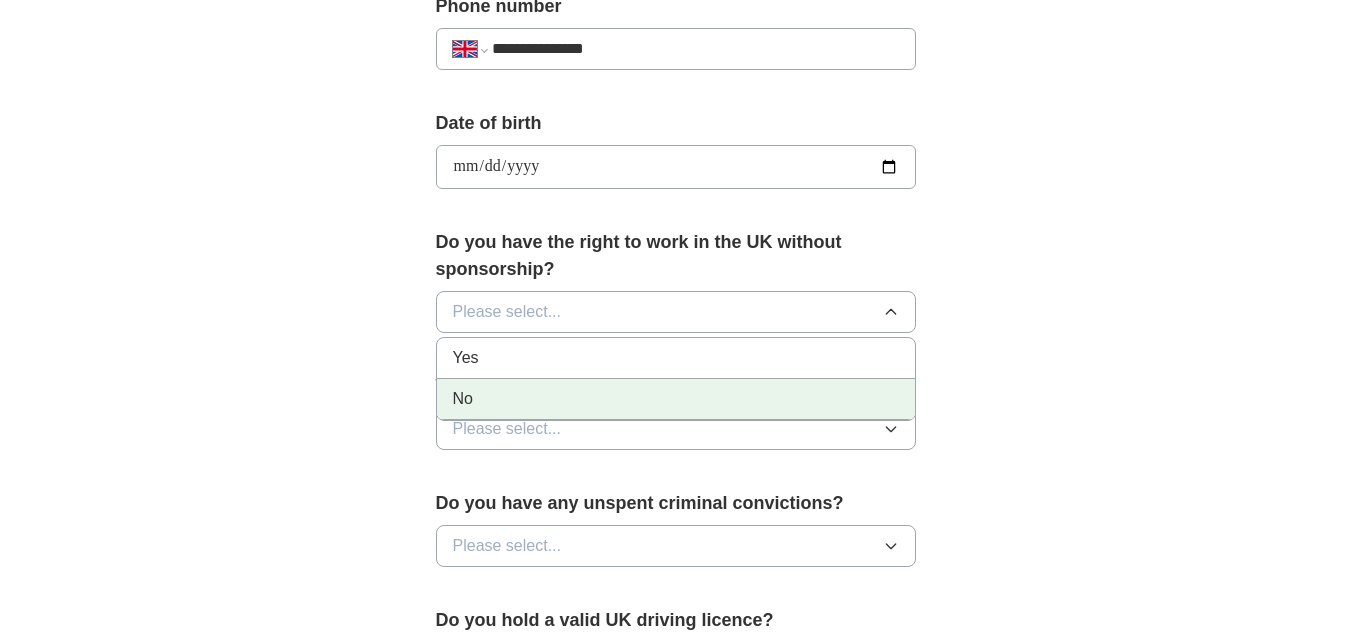 click on "No" at bounding box center (676, 399) 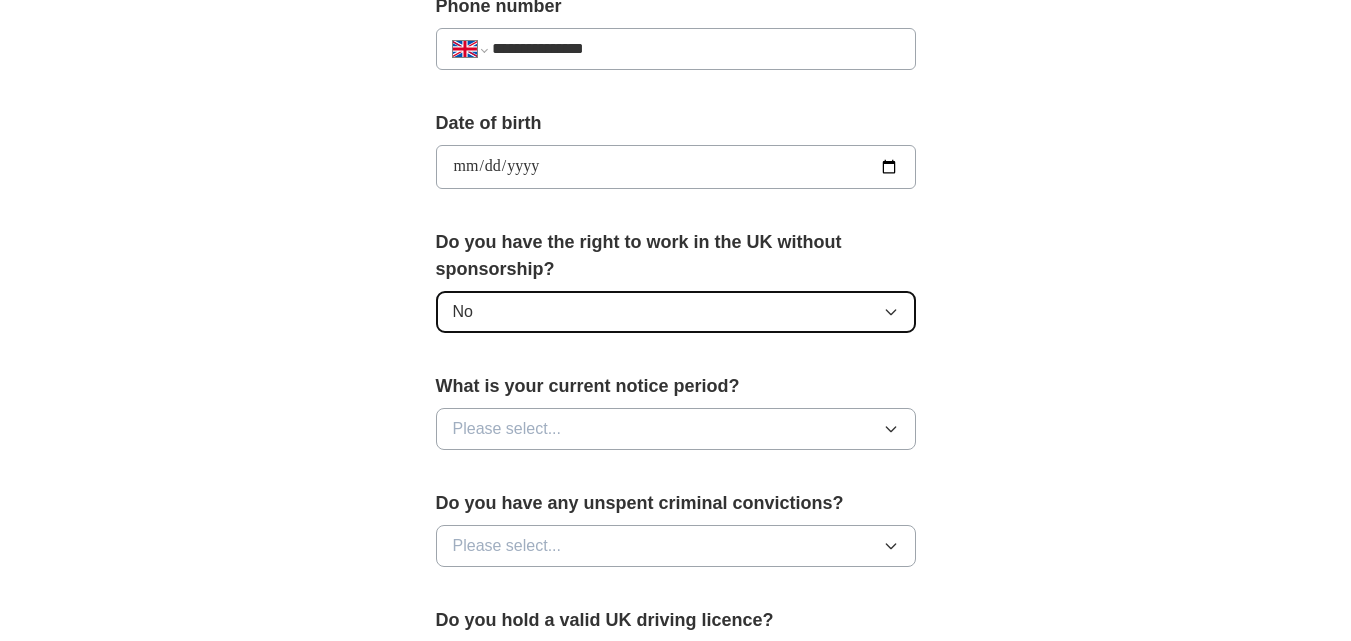 click on "No" at bounding box center (676, 312) 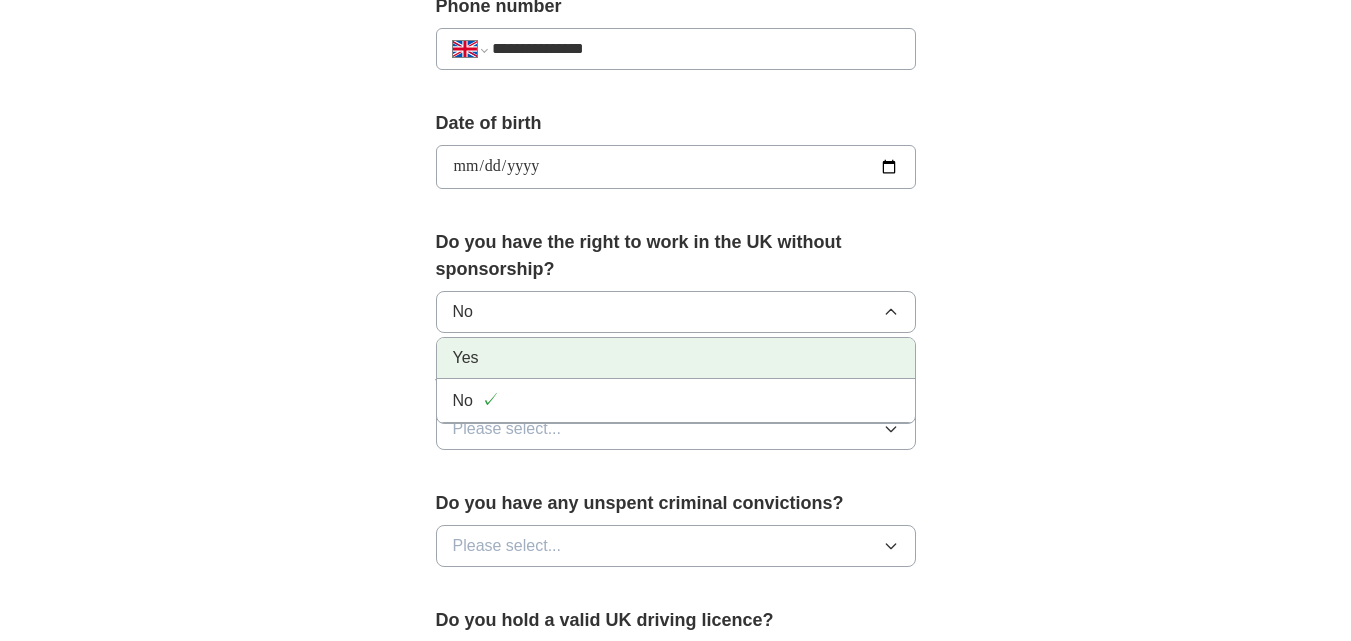 click on "Yes" at bounding box center (676, 358) 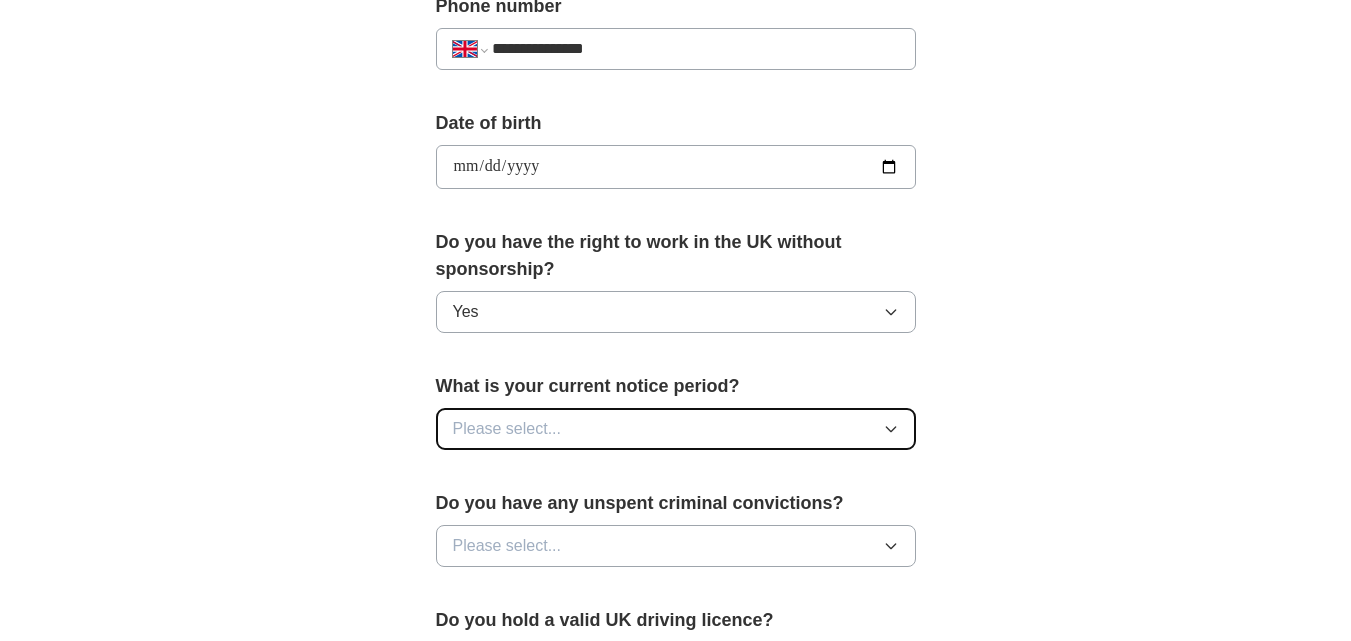 click on "Please select..." at bounding box center [676, 429] 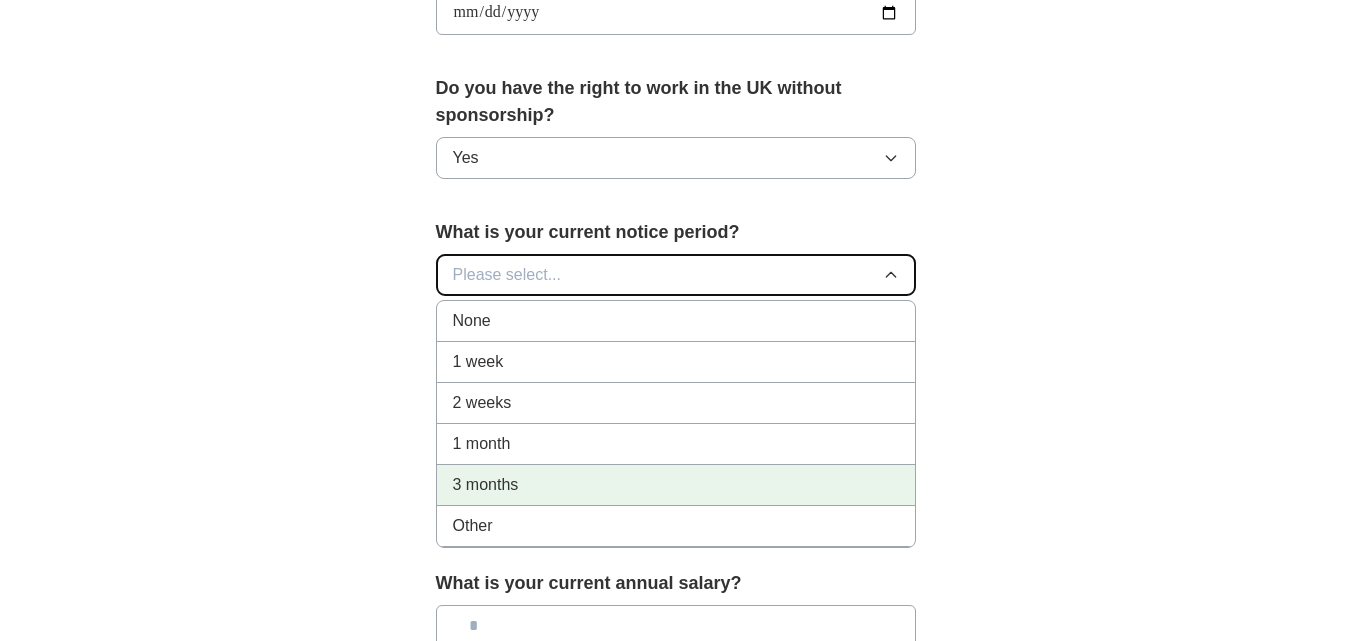 scroll, scrollTop: 1000, scrollLeft: 0, axis: vertical 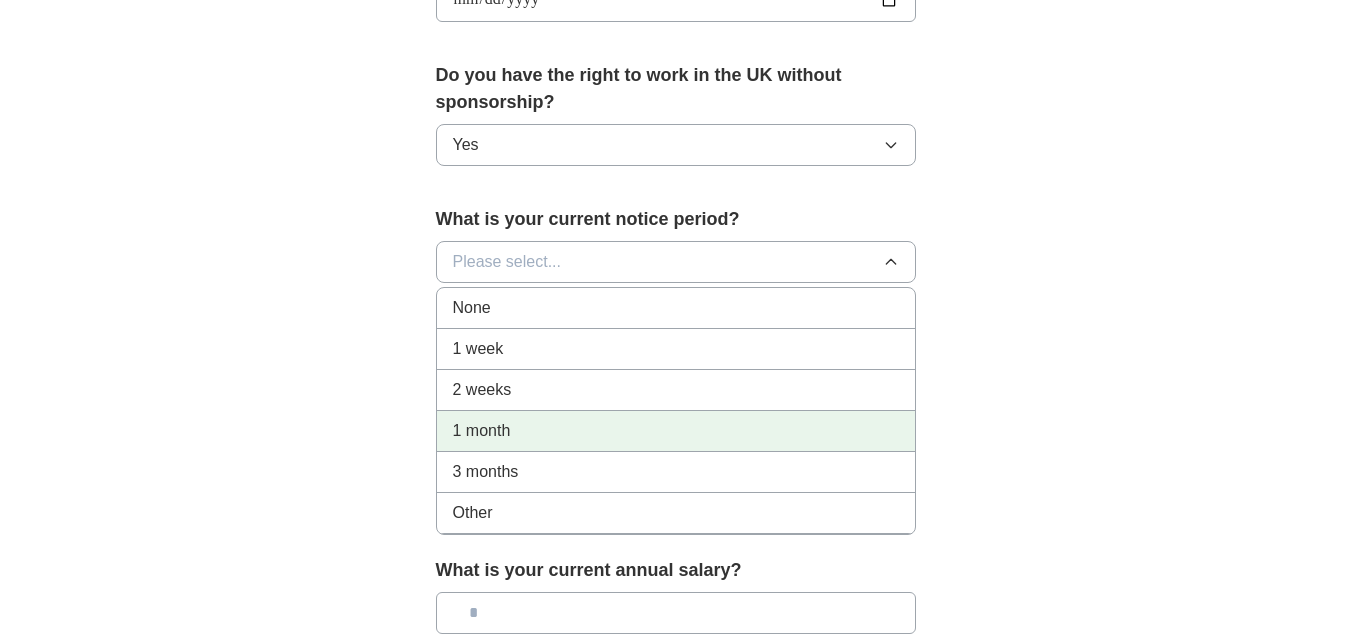 click on "1 month" at bounding box center (676, 431) 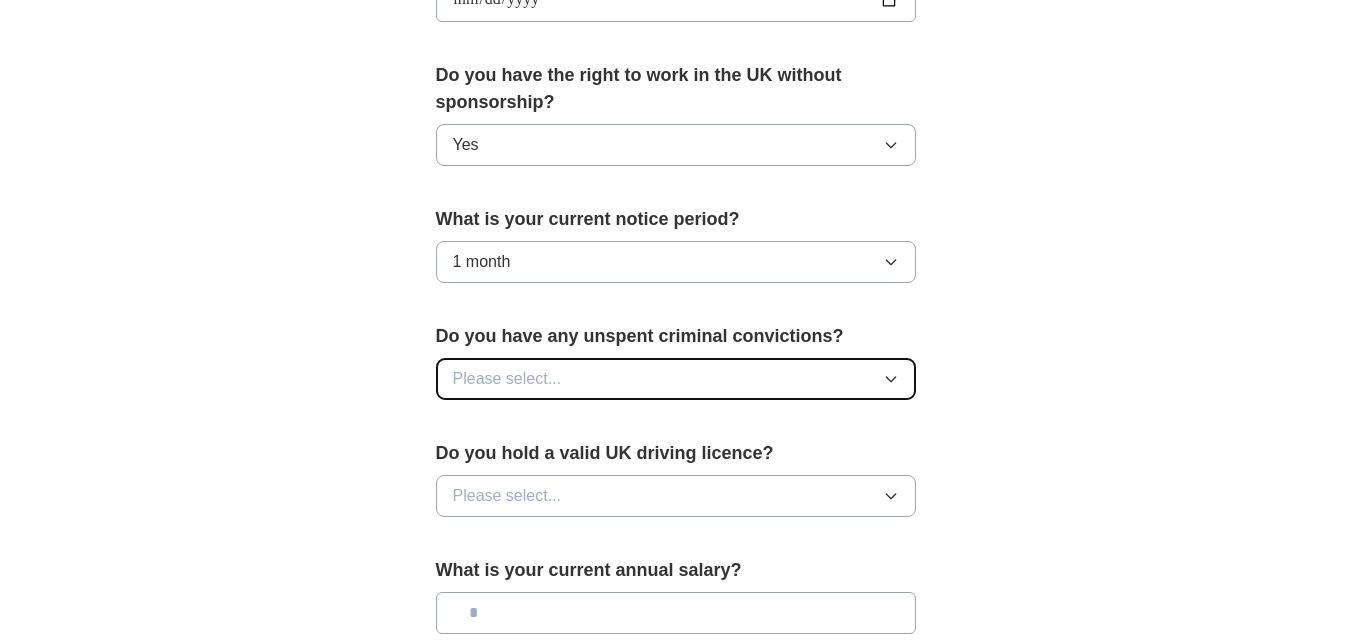 click on "Please select..." at bounding box center [676, 379] 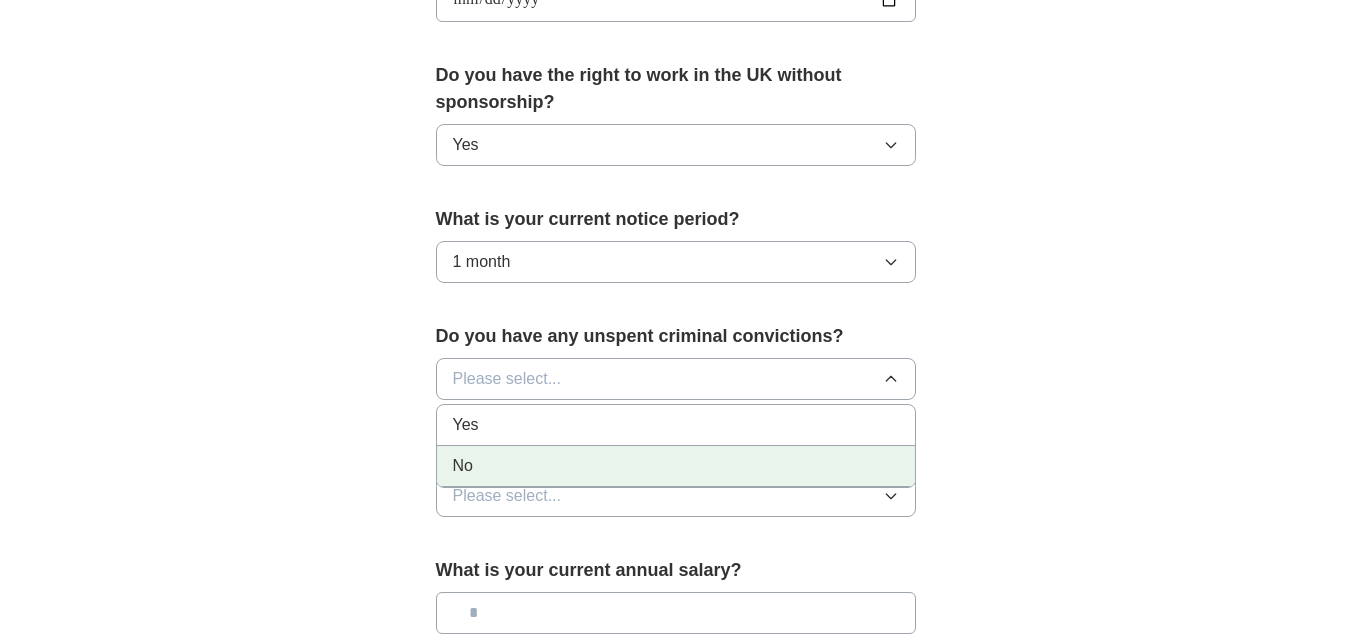 click on "No" at bounding box center [676, 466] 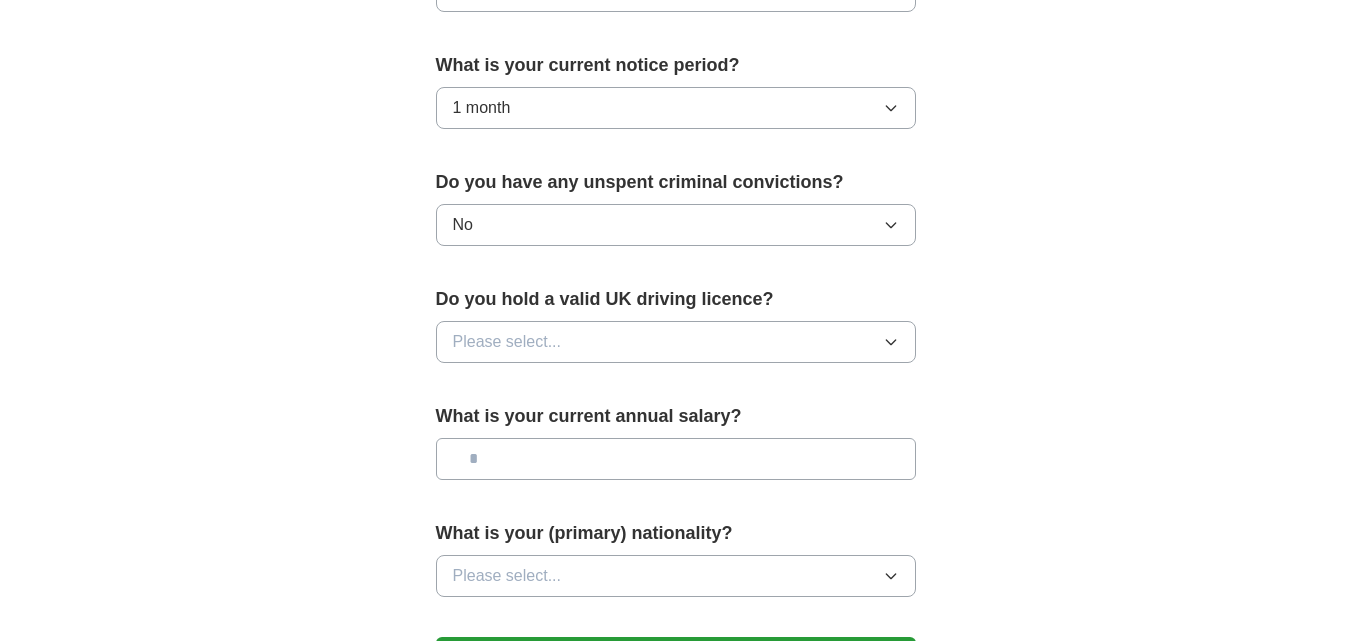 scroll, scrollTop: 1167, scrollLeft: 0, axis: vertical 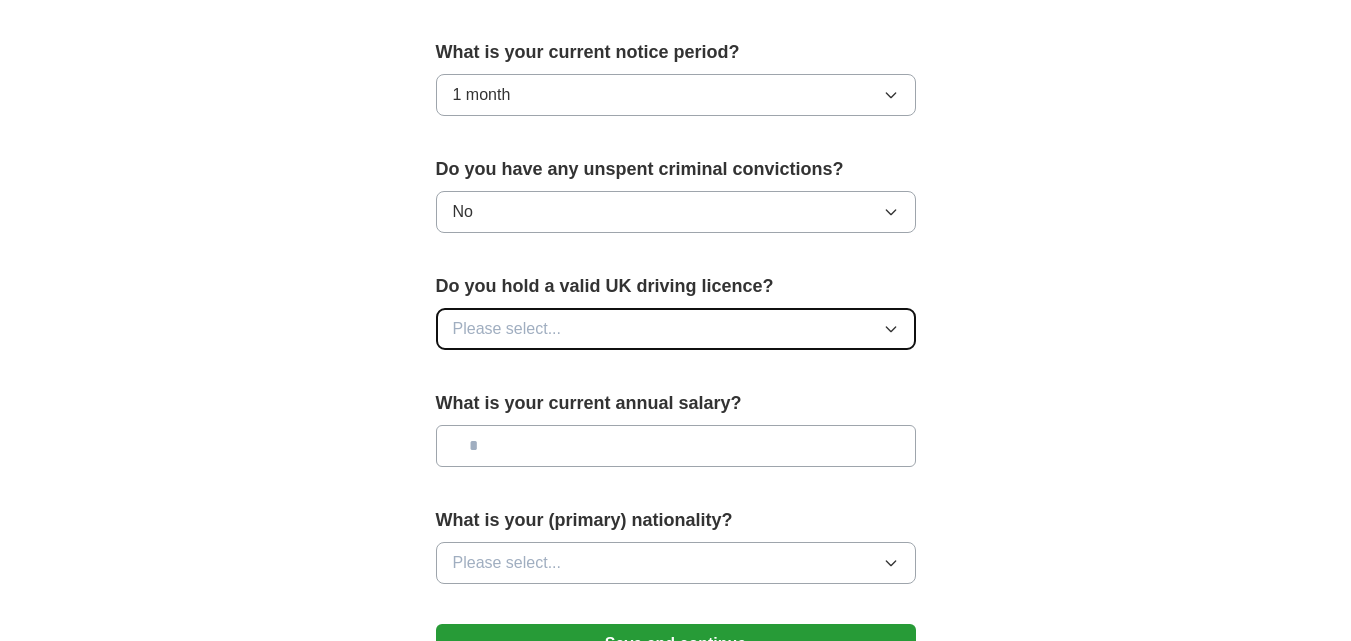 click on "Please select..." at bounding box center [676, 329] 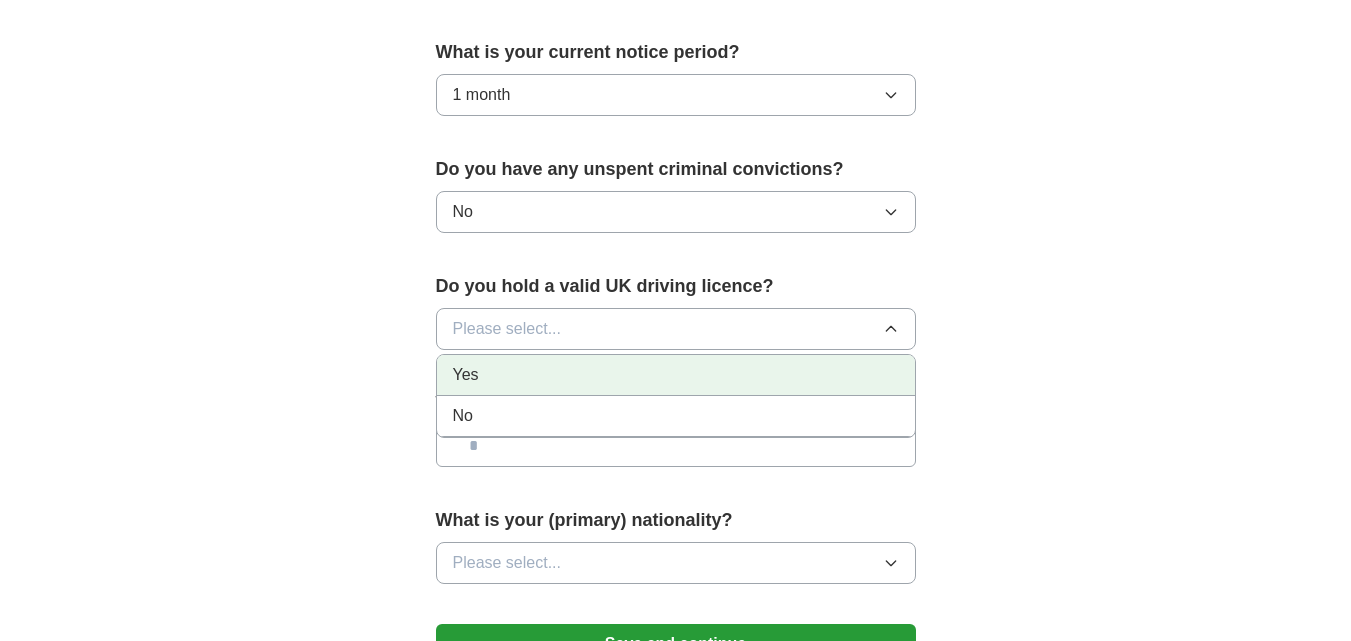 click on "Yes" at bounding box center [676, 375] 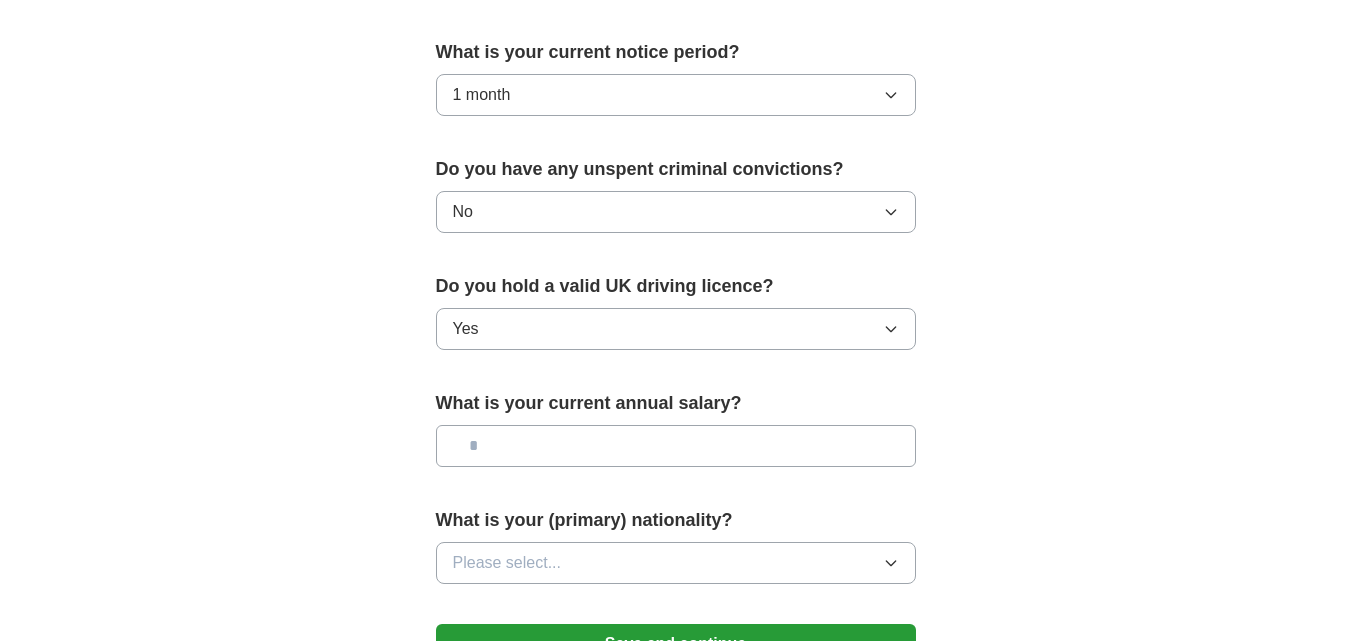 click at bounding box center (676, 446) 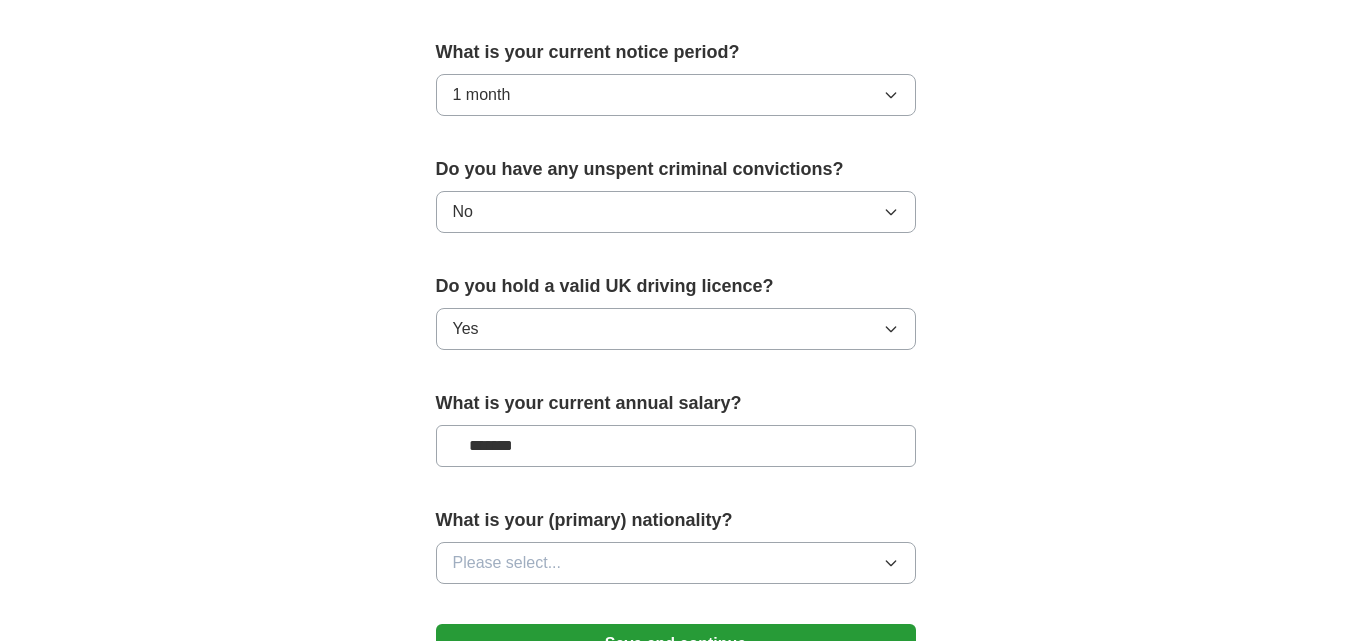 type on "*******" 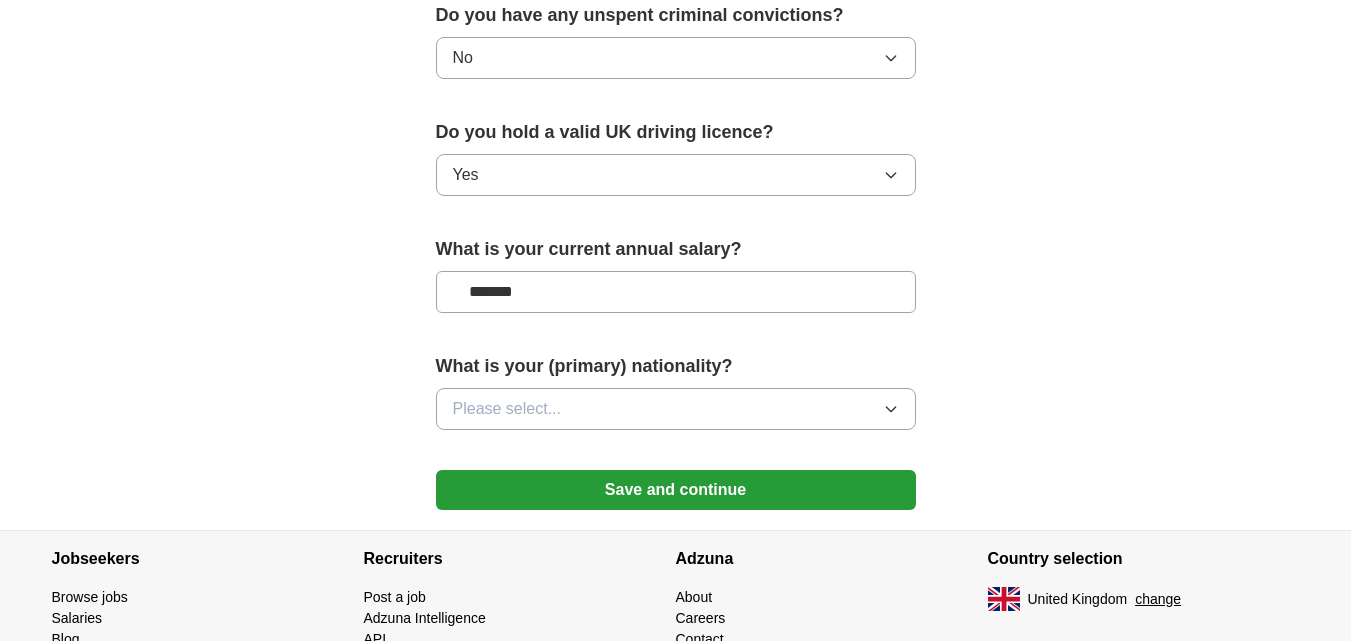 scroll, scrollTop: 1333, scrollLeft: 0, axis: vertical 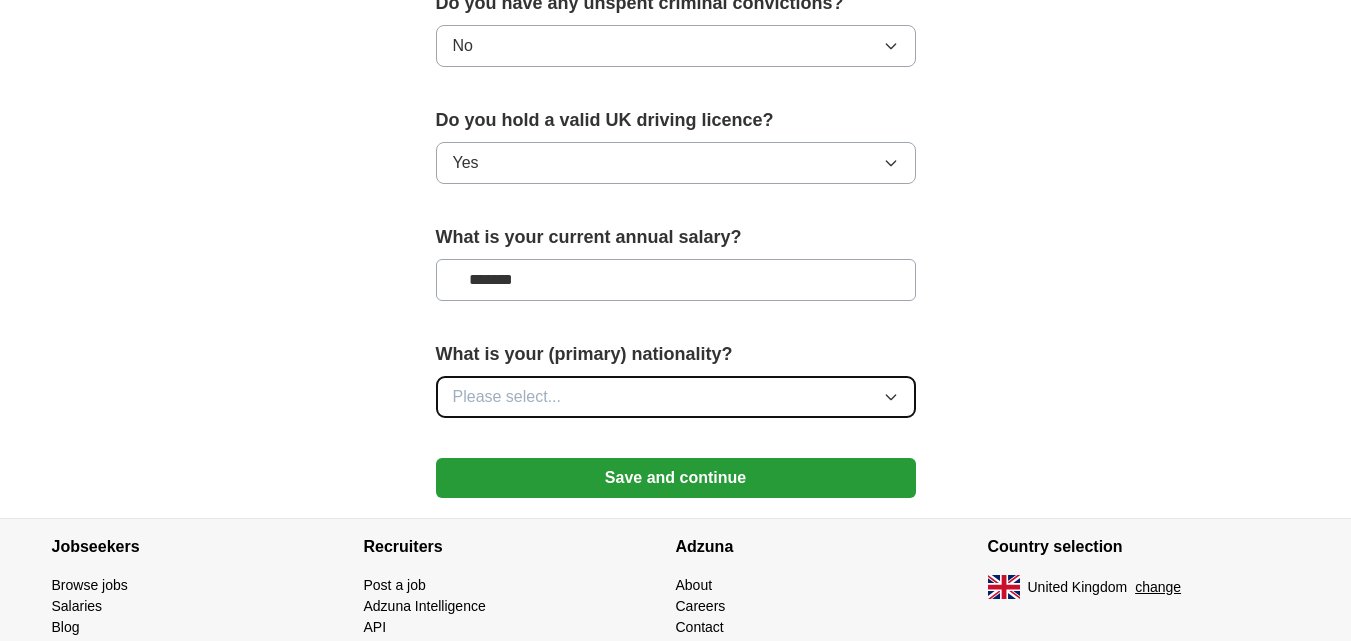 click on "Please select..." at bounding box center [676, 397] 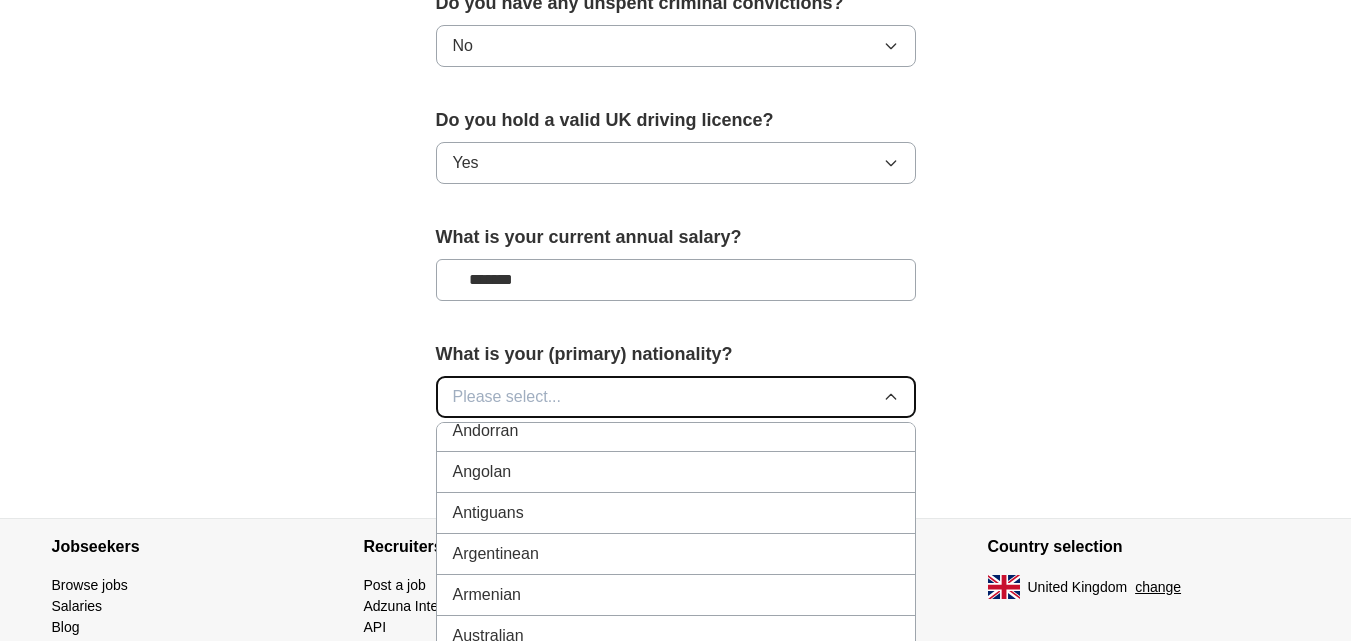 scroll, scrollTop: 667, scrollLeft: 0, axis: vertical 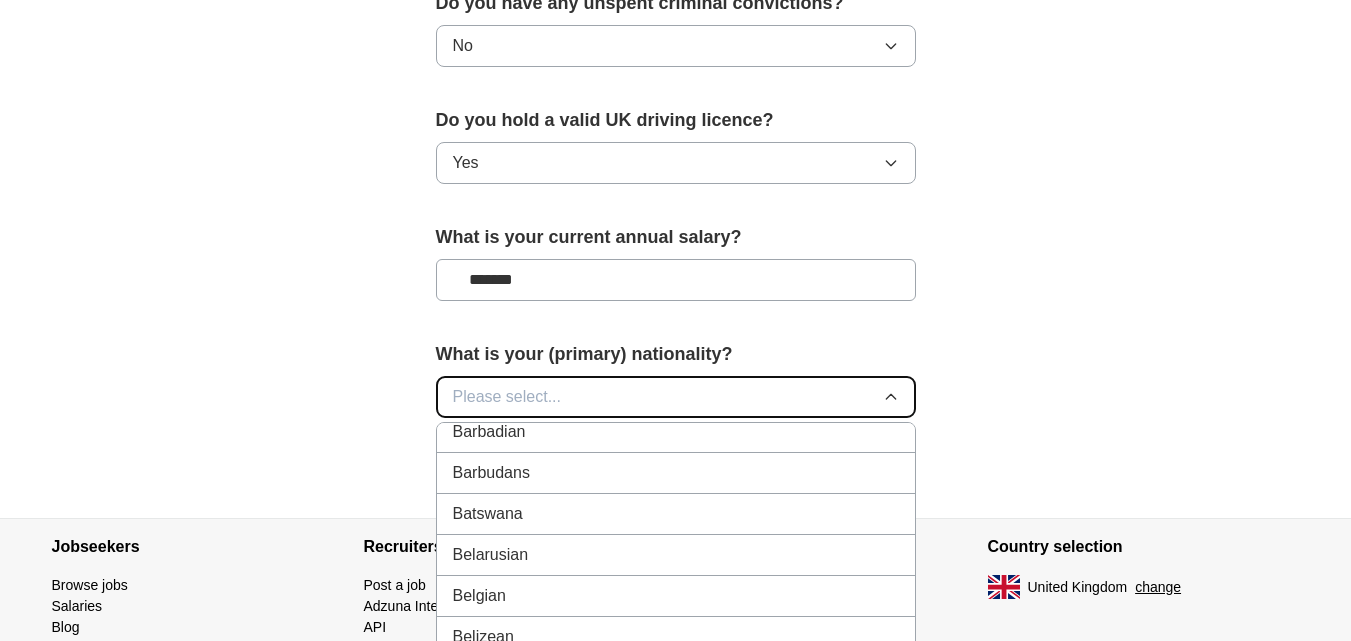 click on "Please select..." at bounding box center (507, 397) 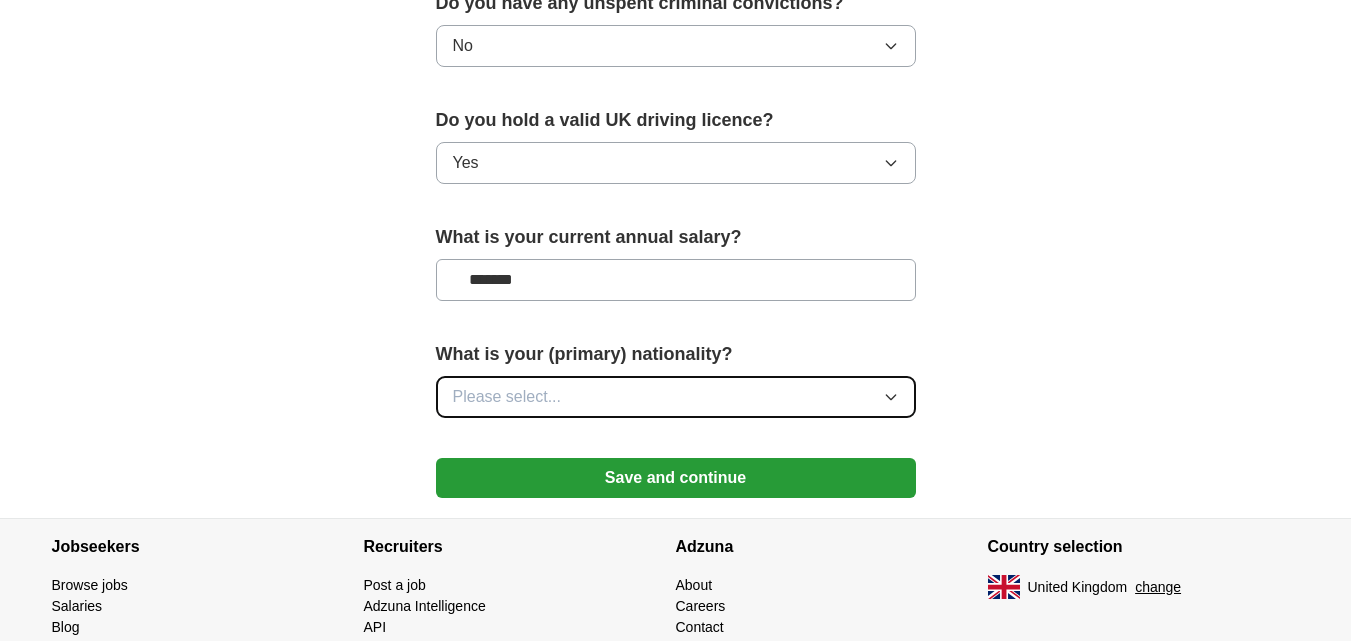 click on "Please select..." at bounding box center [507, 397] 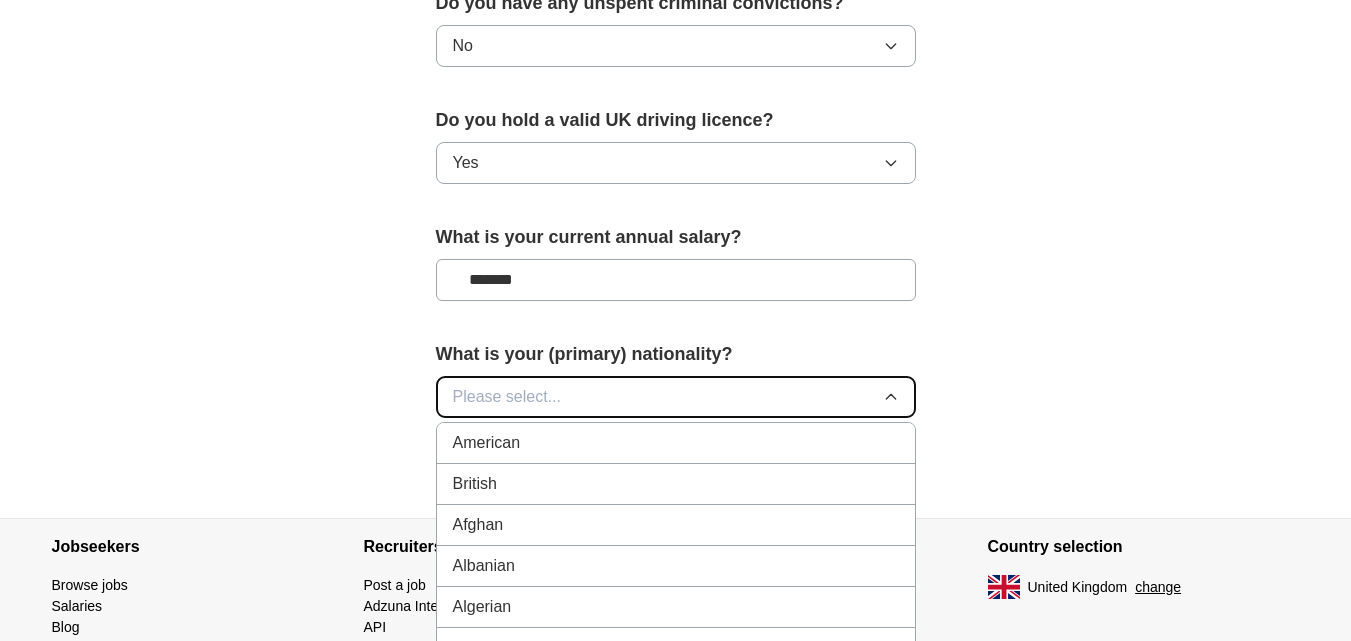 type 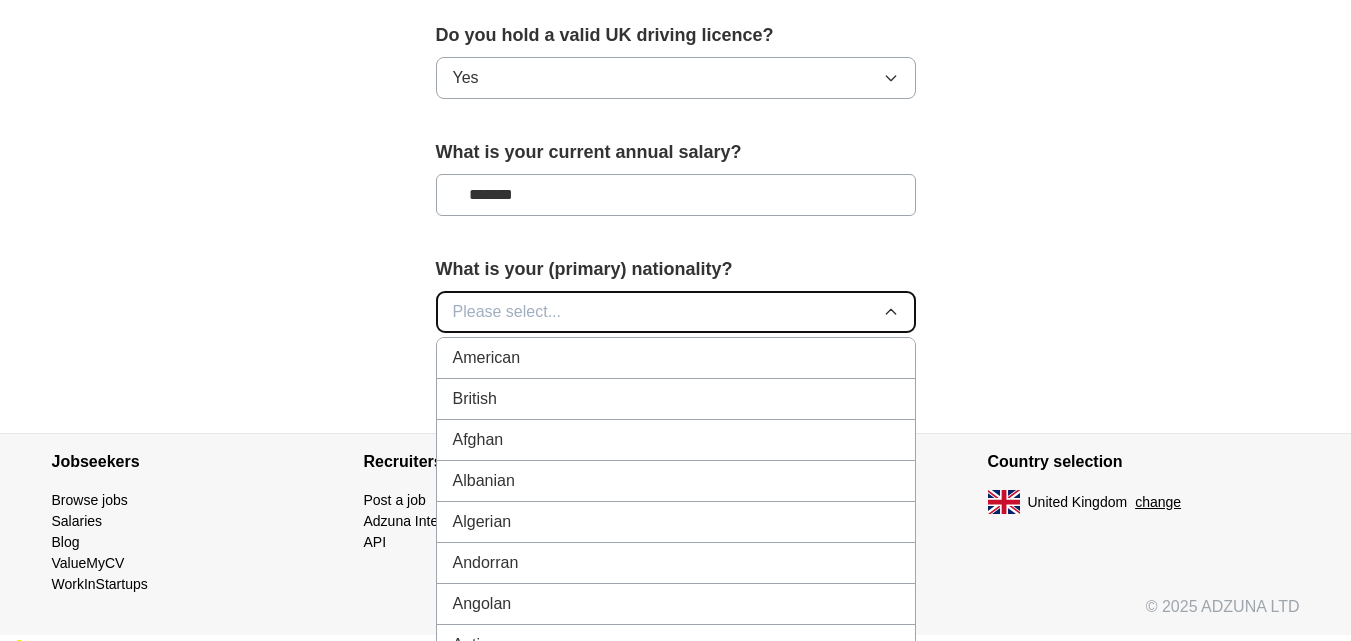scroll, scrollTop: 1514, scrollLeft: 0, axis: vertical 